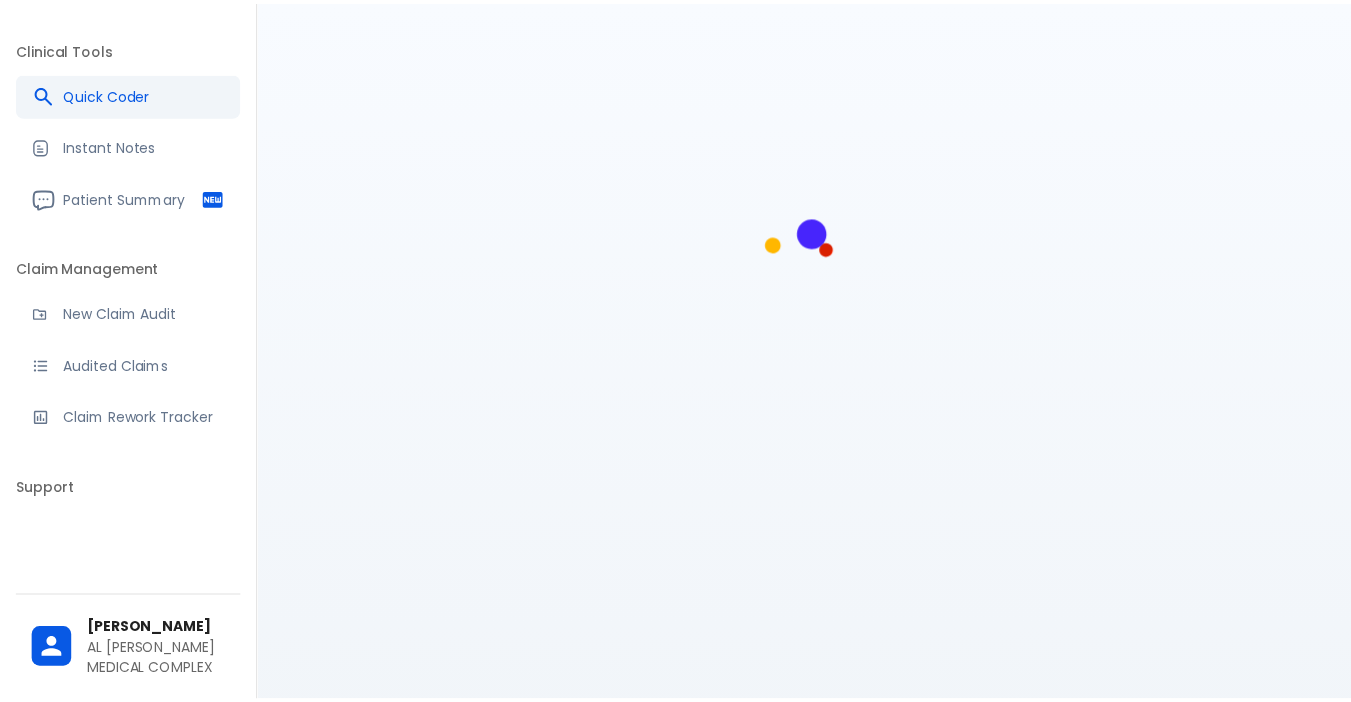 scroll, scrollTop: 0, scrollLeft: 0, axis: both 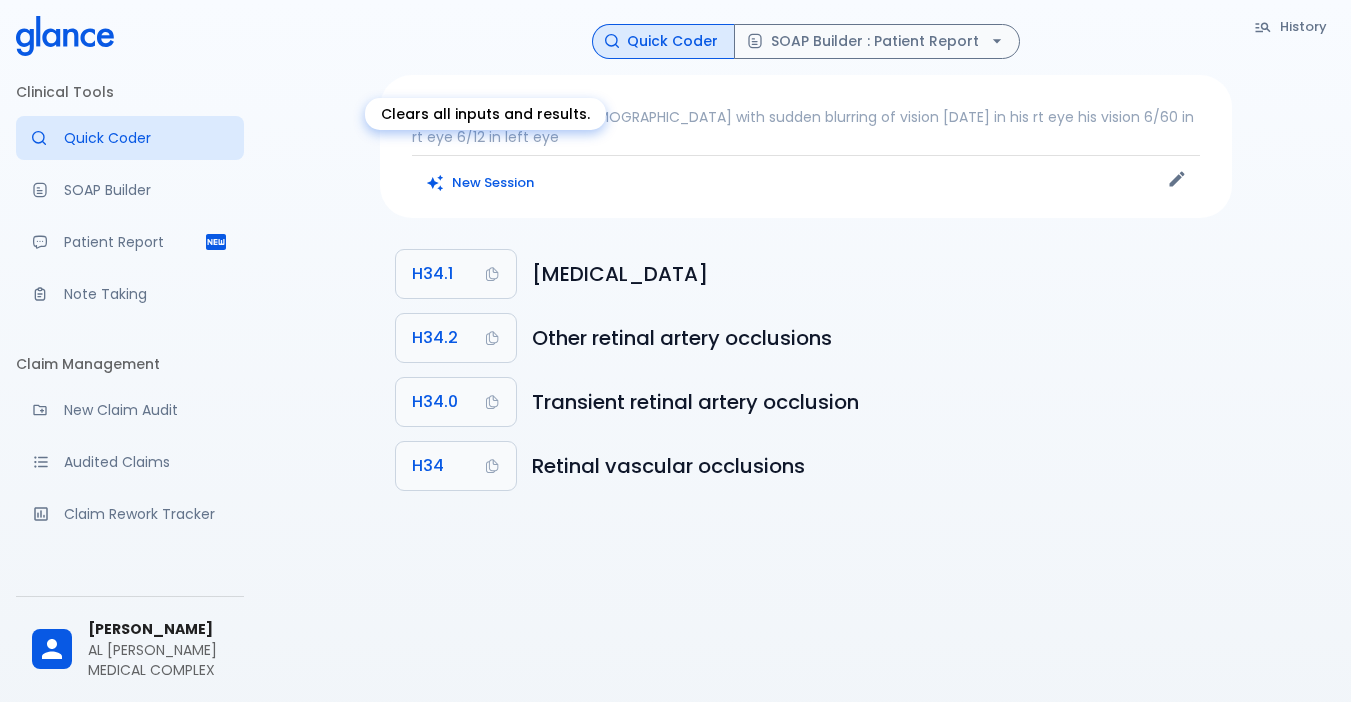 drag, startPoint x: 492, startPoint y: 168, endPoint x: 540, endPoint y: 287, distance: 128.31601 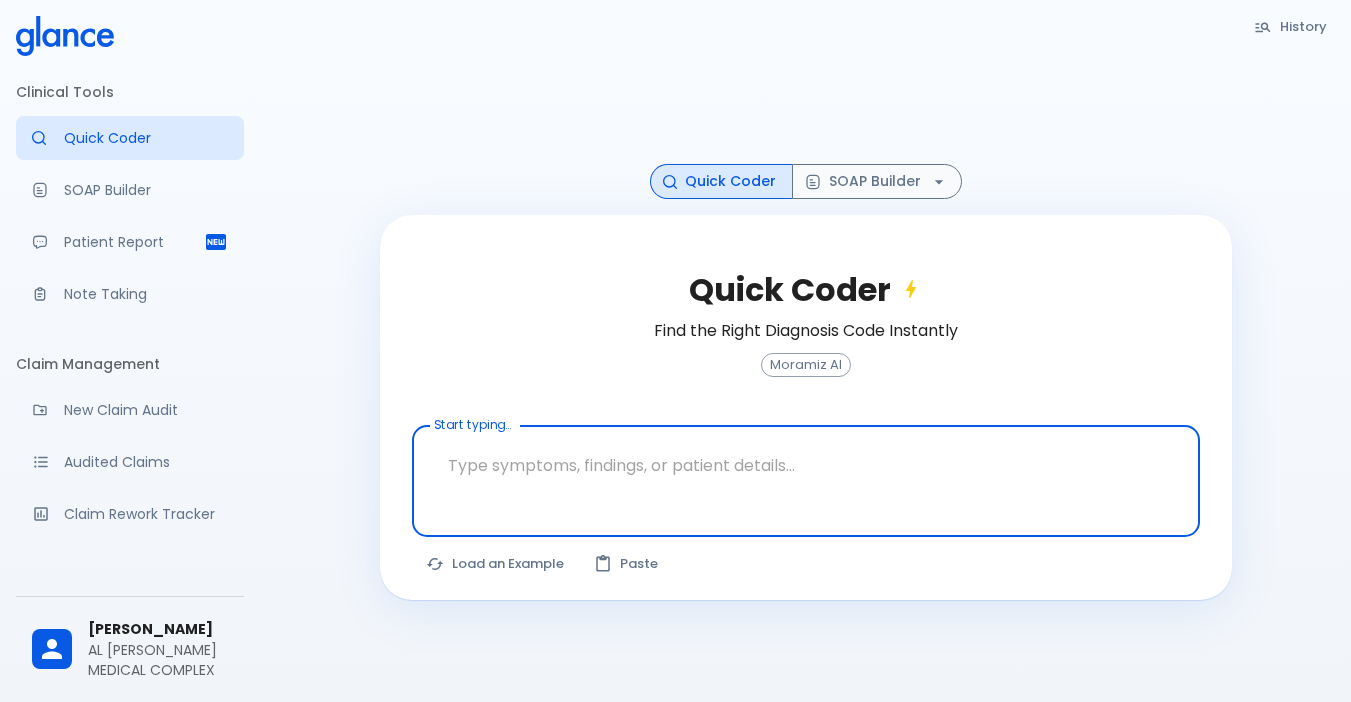 drag, startPoint x: 561, startPoint y: 476, endPoint x: 575, endPoint y: 450, distance: 29.529646 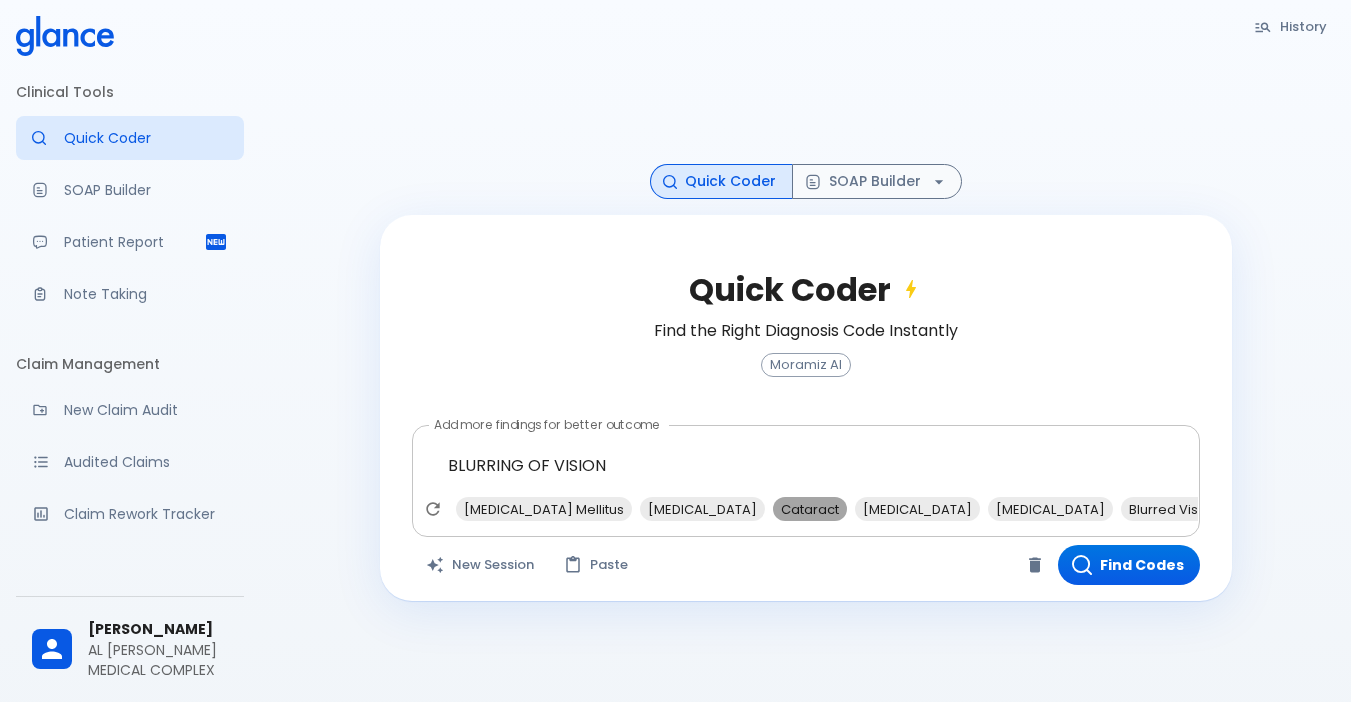 click on "Cataract" at bounding box center [810, 509] 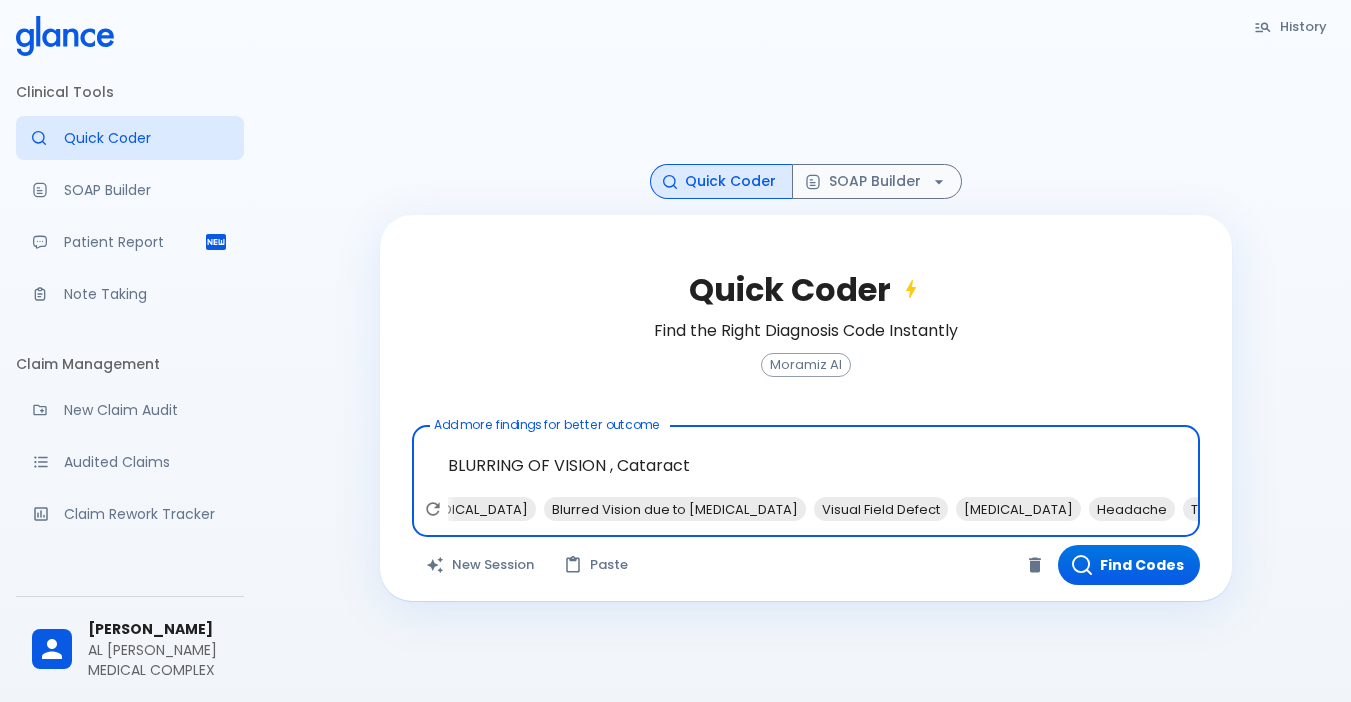 scroll, scrollTop: 0, scrollLeft: 500, axis: horizontal 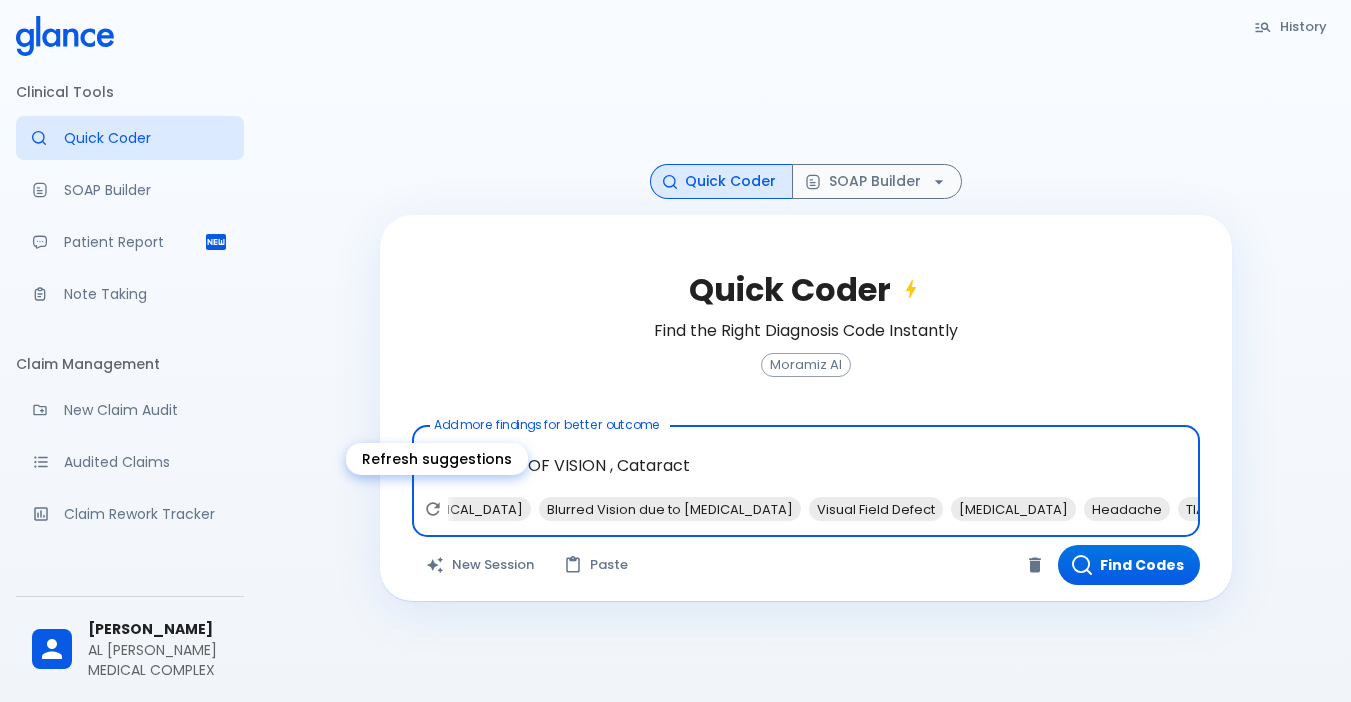 click 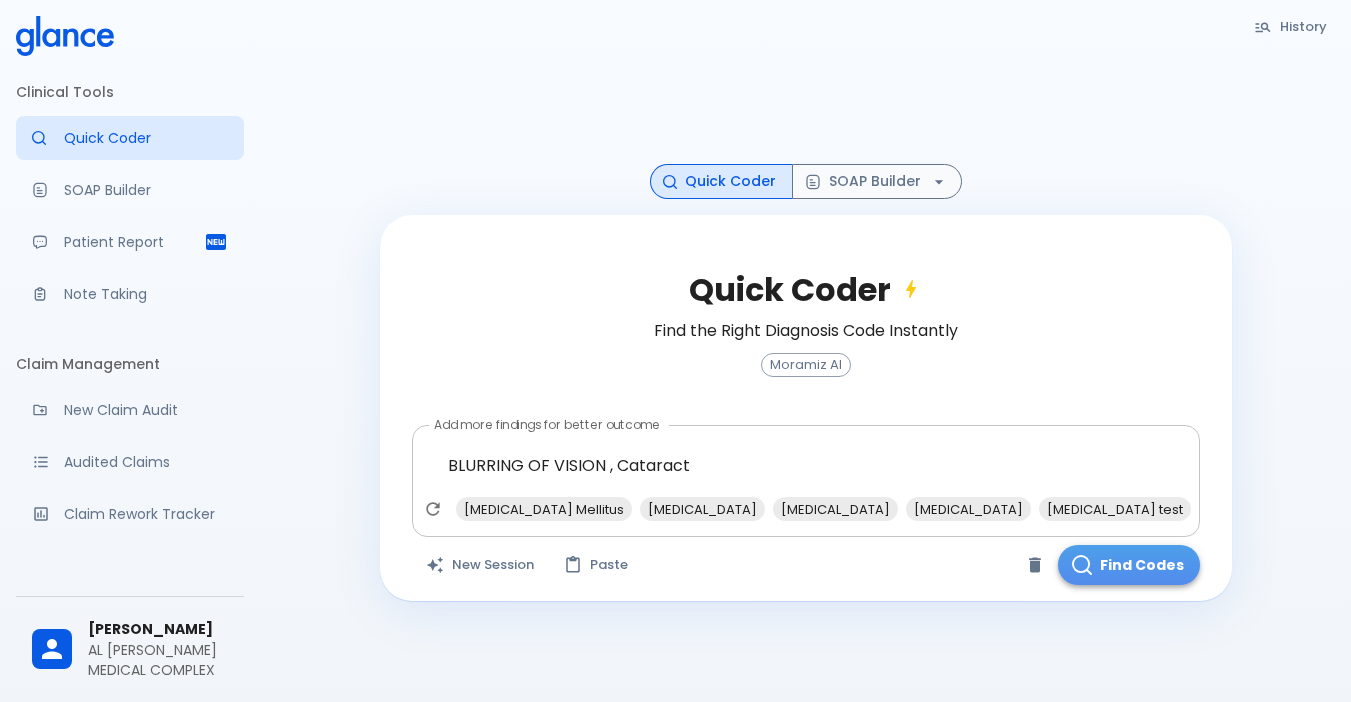 click on "Find Codes" at bounding box center [1129, 565] 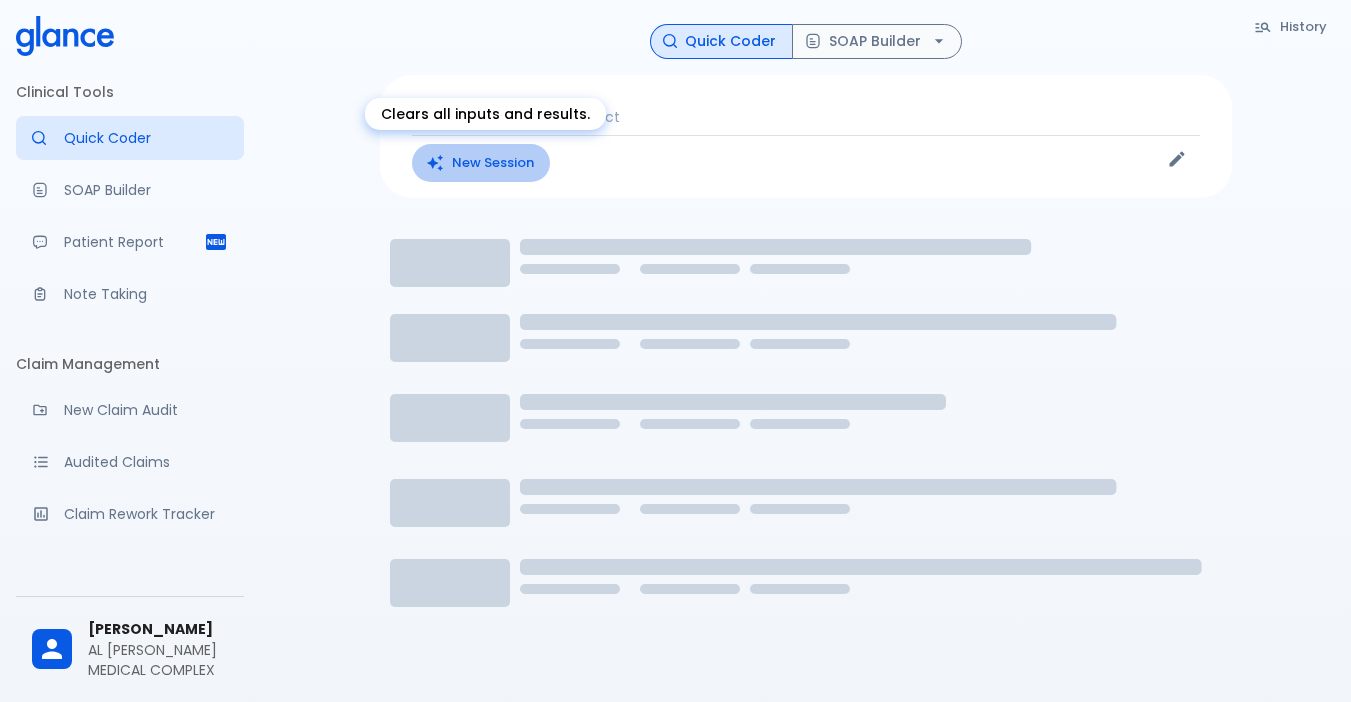 click on "New Session" at bounding box center (481, 163) 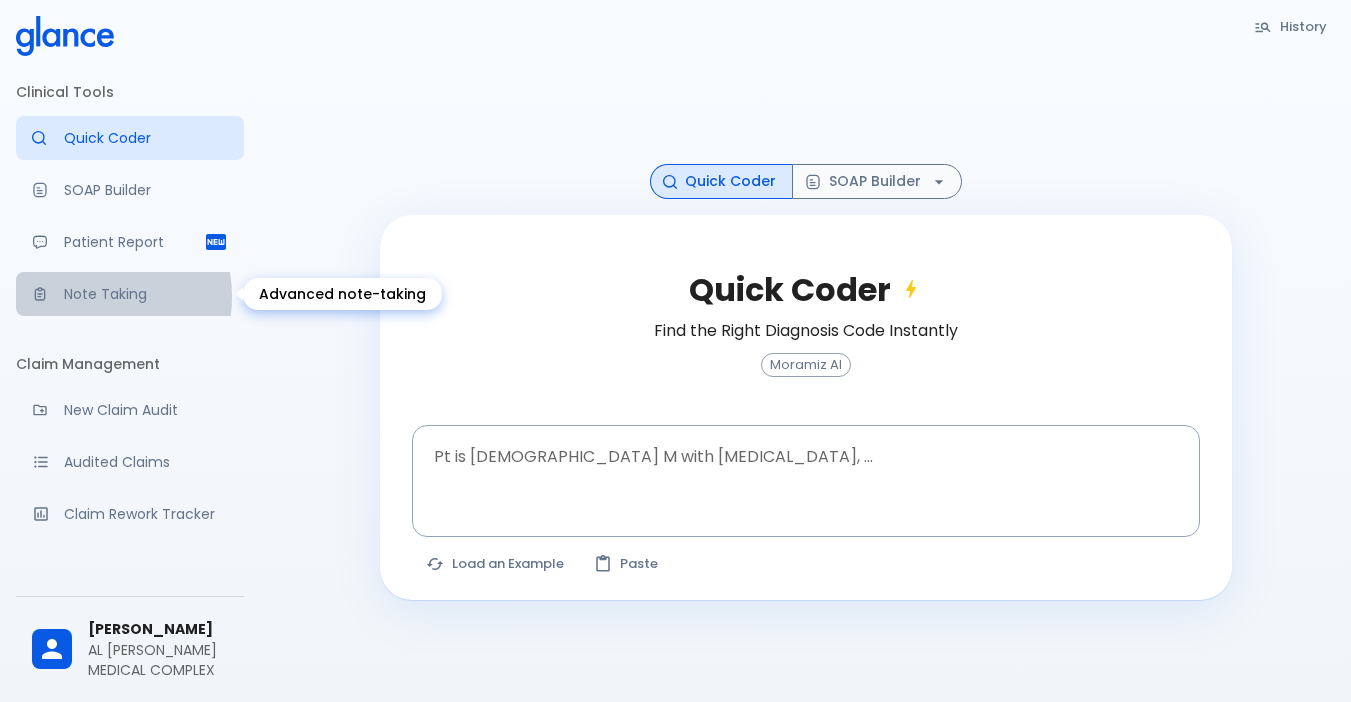 click on "Note Taking" at bounding box center [146, 294] 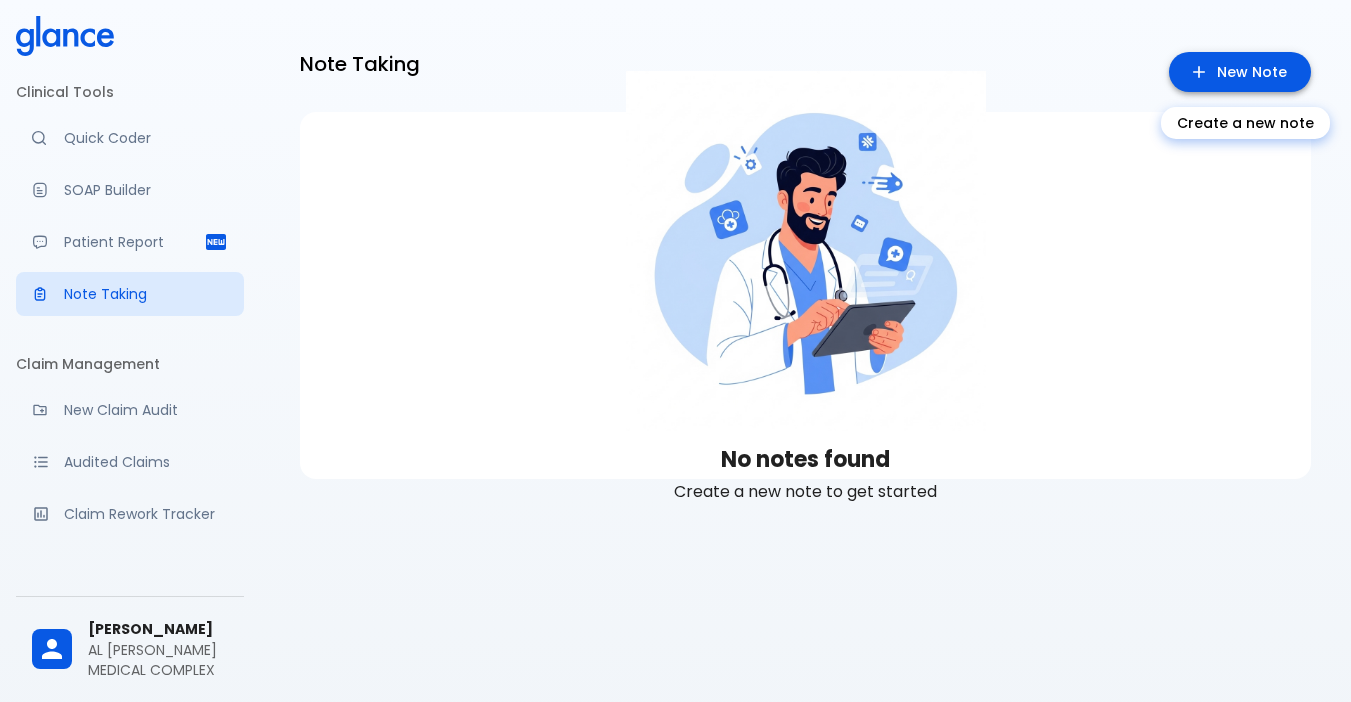 click on "New Note" at bounding box center (1240, 72) 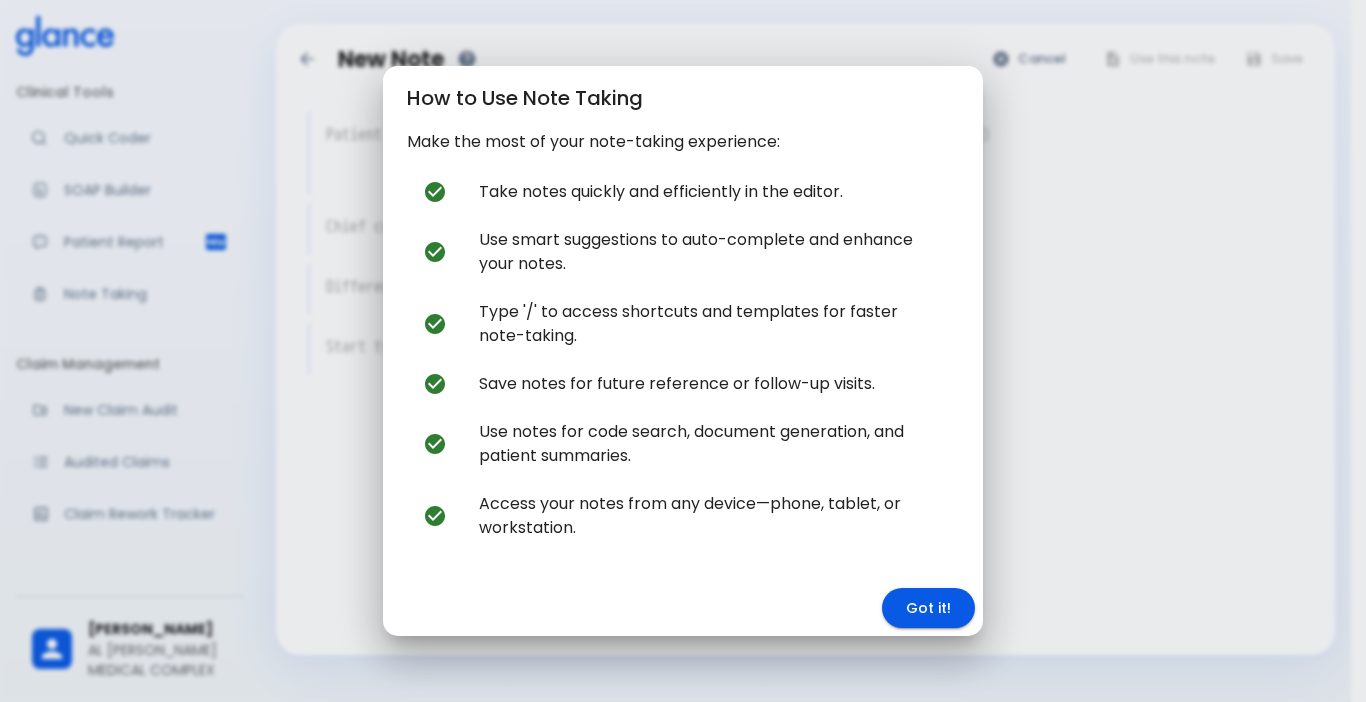click on "How to Use Note Taking Make the most of your note-taking experience: Take notes quickly and efficiently in the editor. Use smart suggestions to auto-complete and enhance your notes. Type '/' to access shortcuts and templates for faster note-taking. Save notes for future reference or follow-up visits. Use notes for code search, document generation, and patient summaries. Access your notes from any device—phone, tablet, or workstation. Got it!" at bounding box center (683, 351) 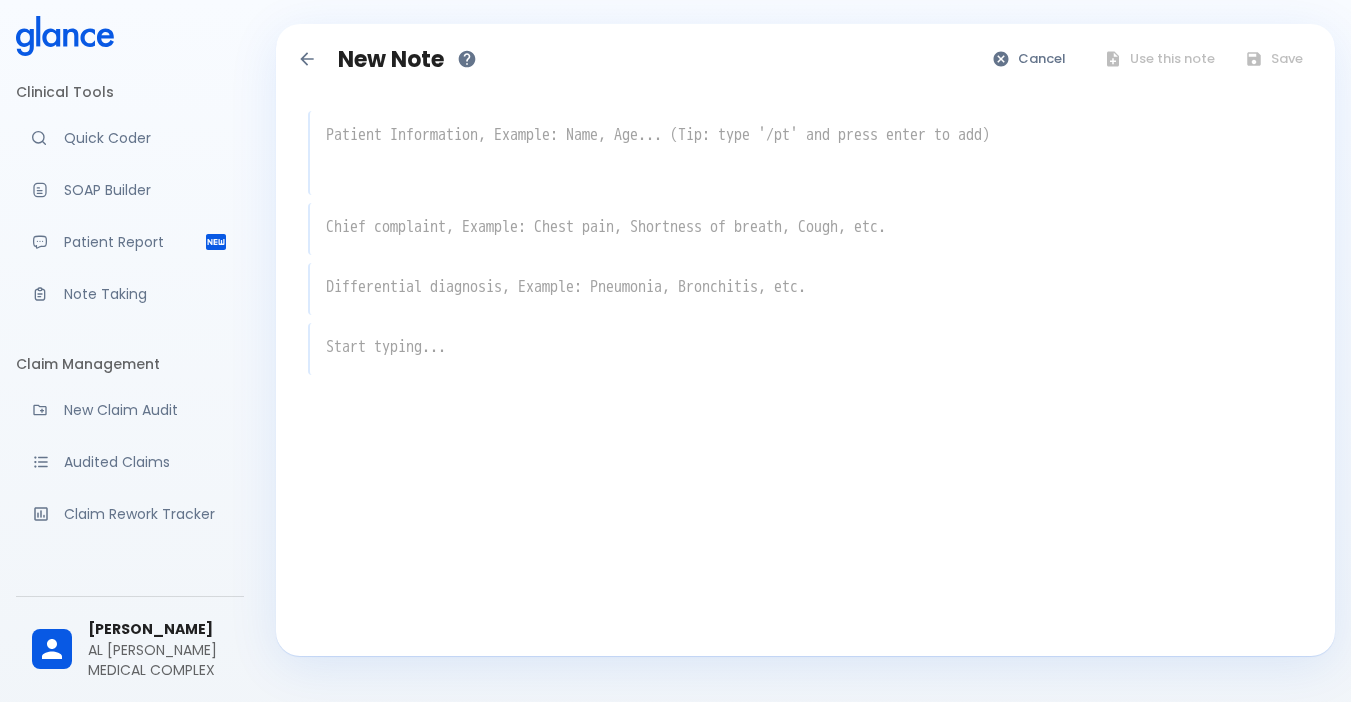 click on "New Note Cancel Use this note Save x x x x" at bounding box center (805, 340) 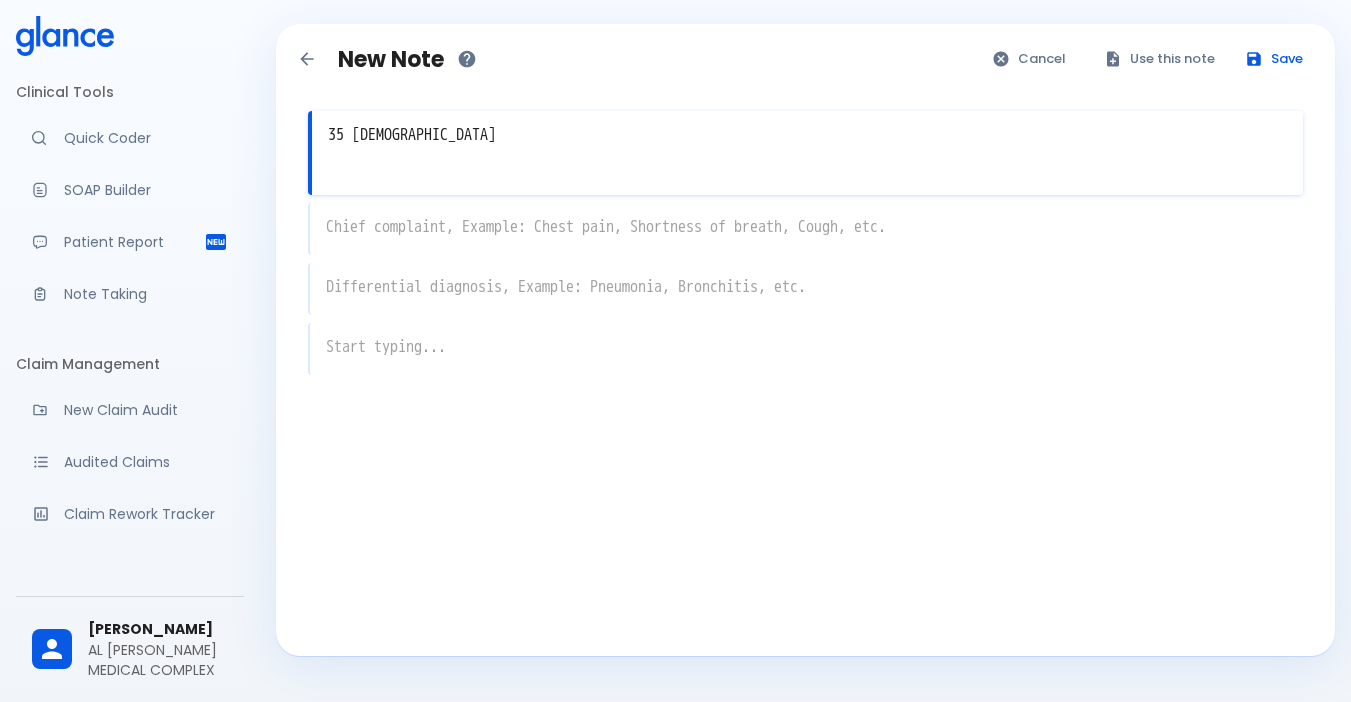 type on "35 female" 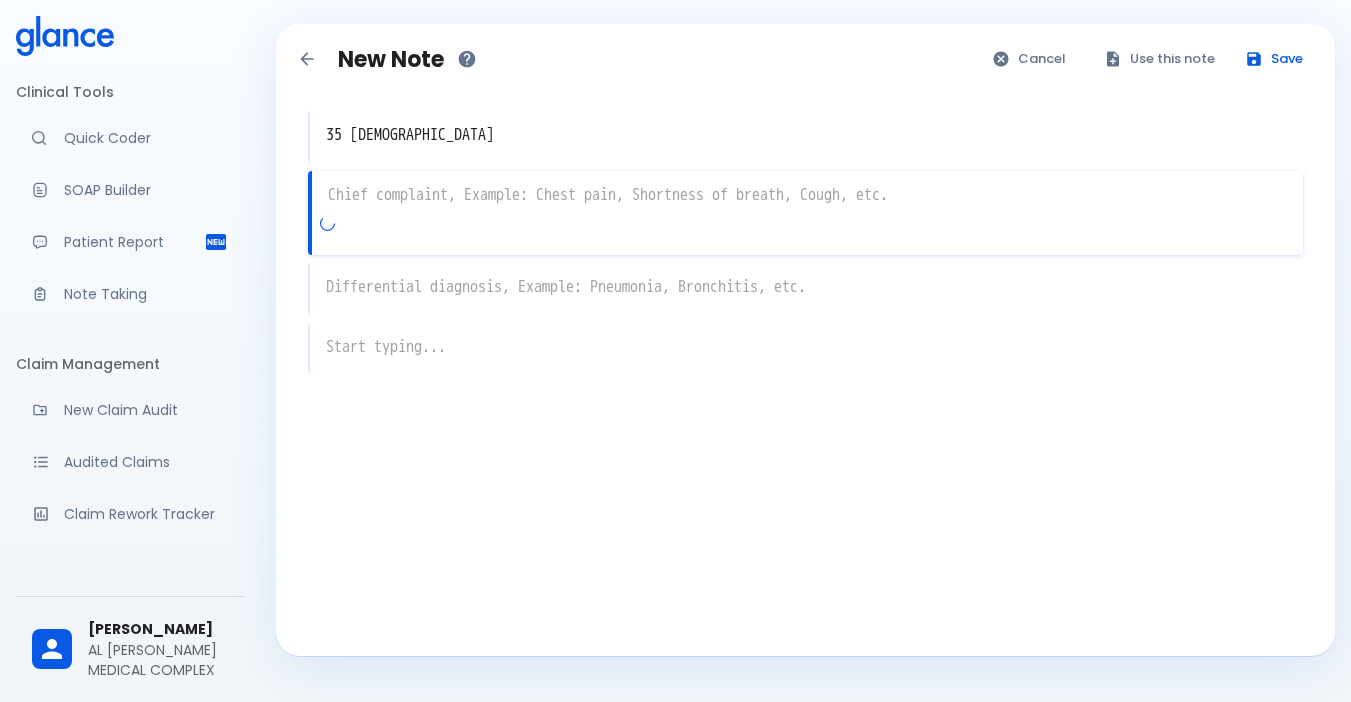 click on "x" at bounding box center (805, 213) 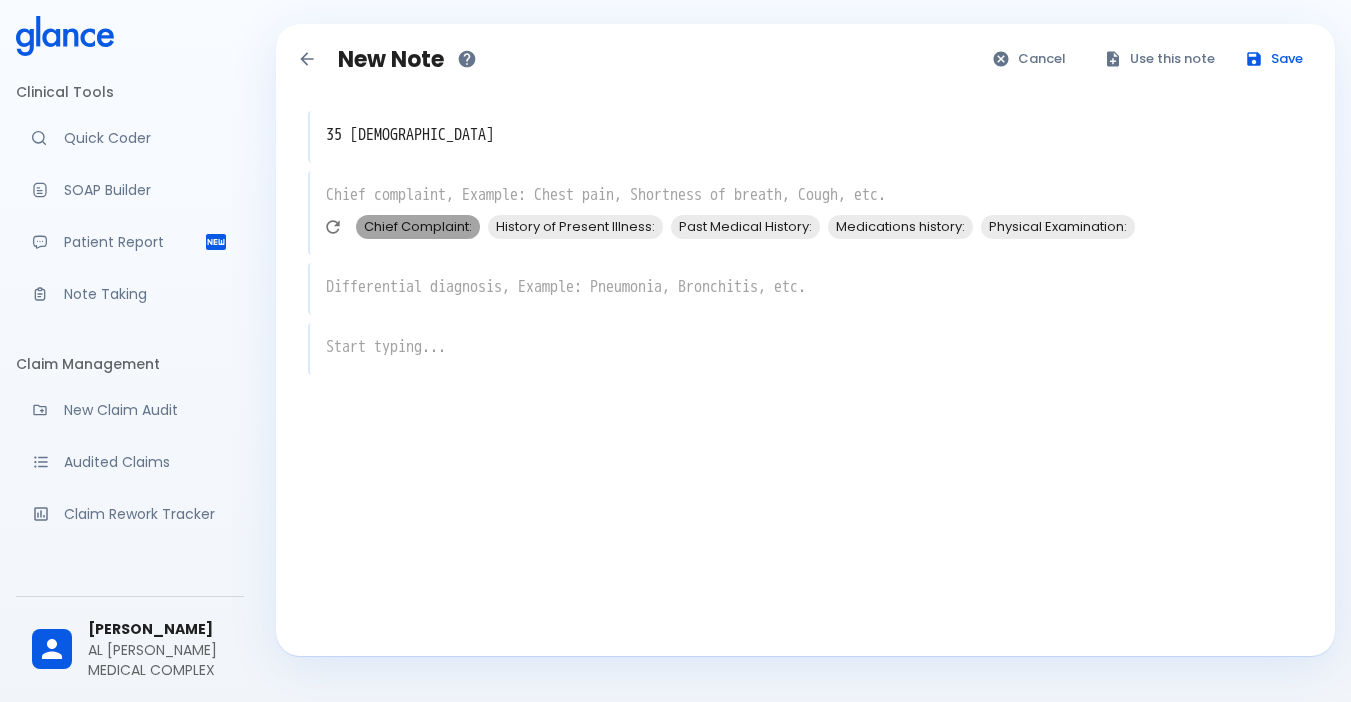 click on "Chief Complaint:" at bounding box center [418, 226] 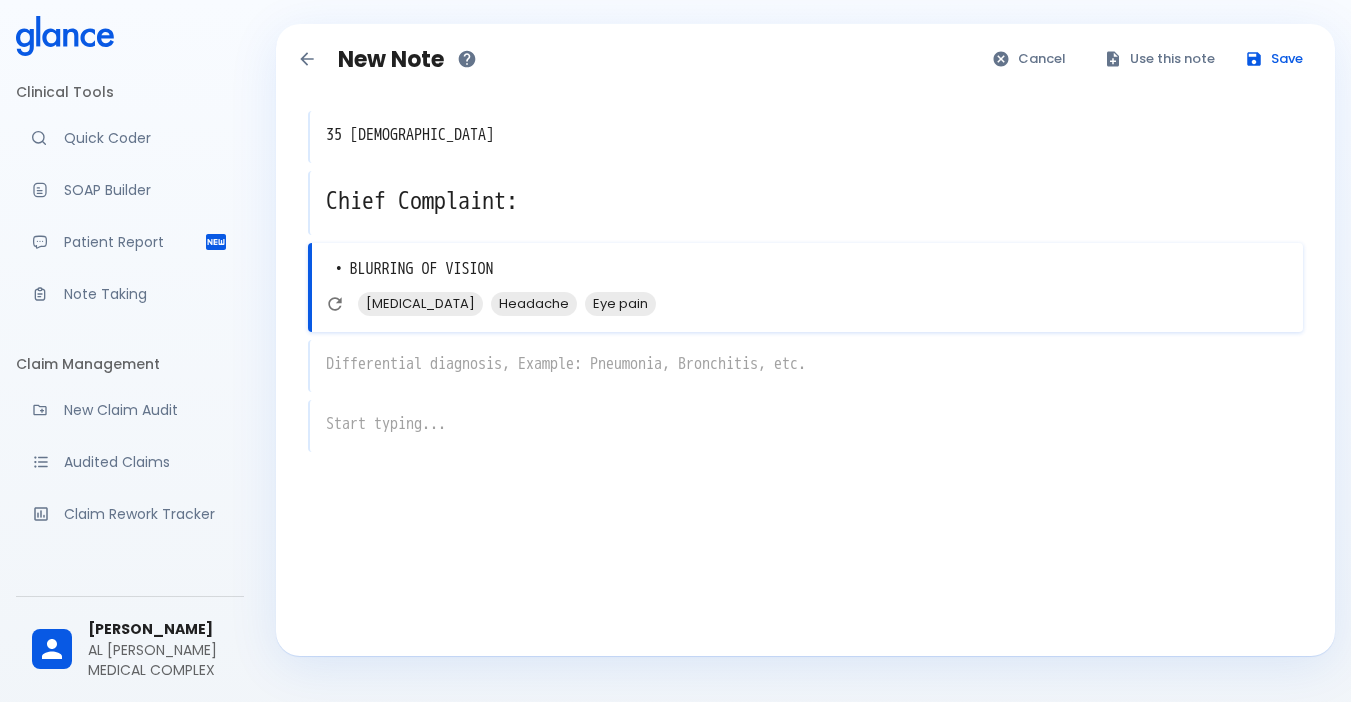 type on "• BLURRING OF VISION" 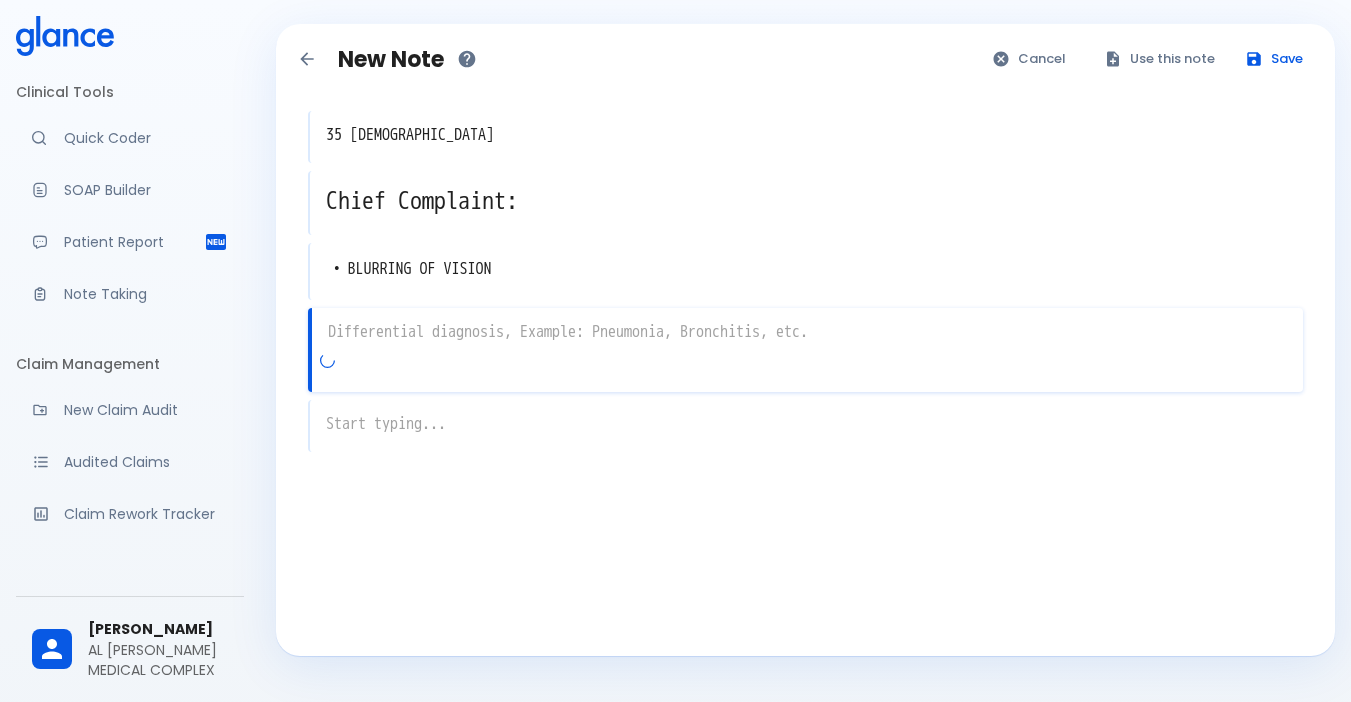click on "x" at bounding box center [805, 350] 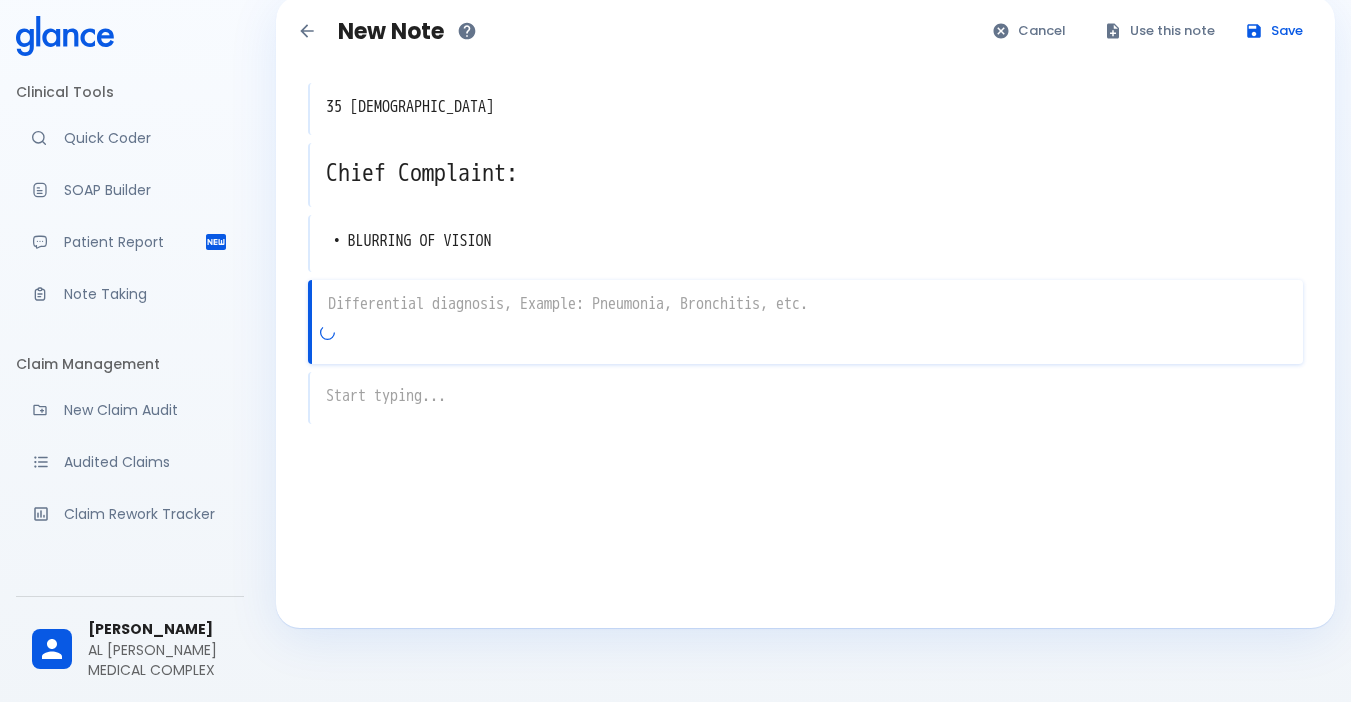 scroll, scrollTop: 48, scrollLeft: 0, axis: vertical 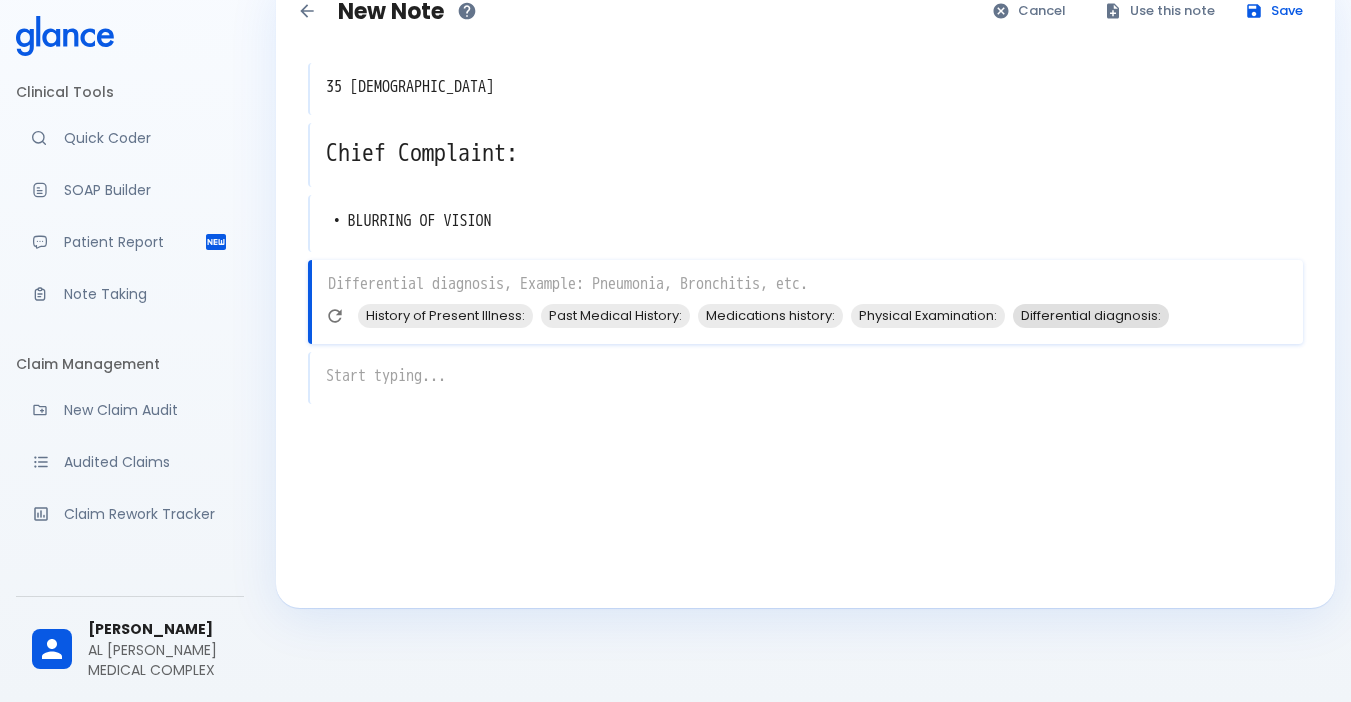 click on "Differential diagnosis:" at bounding box center [1091, 315] 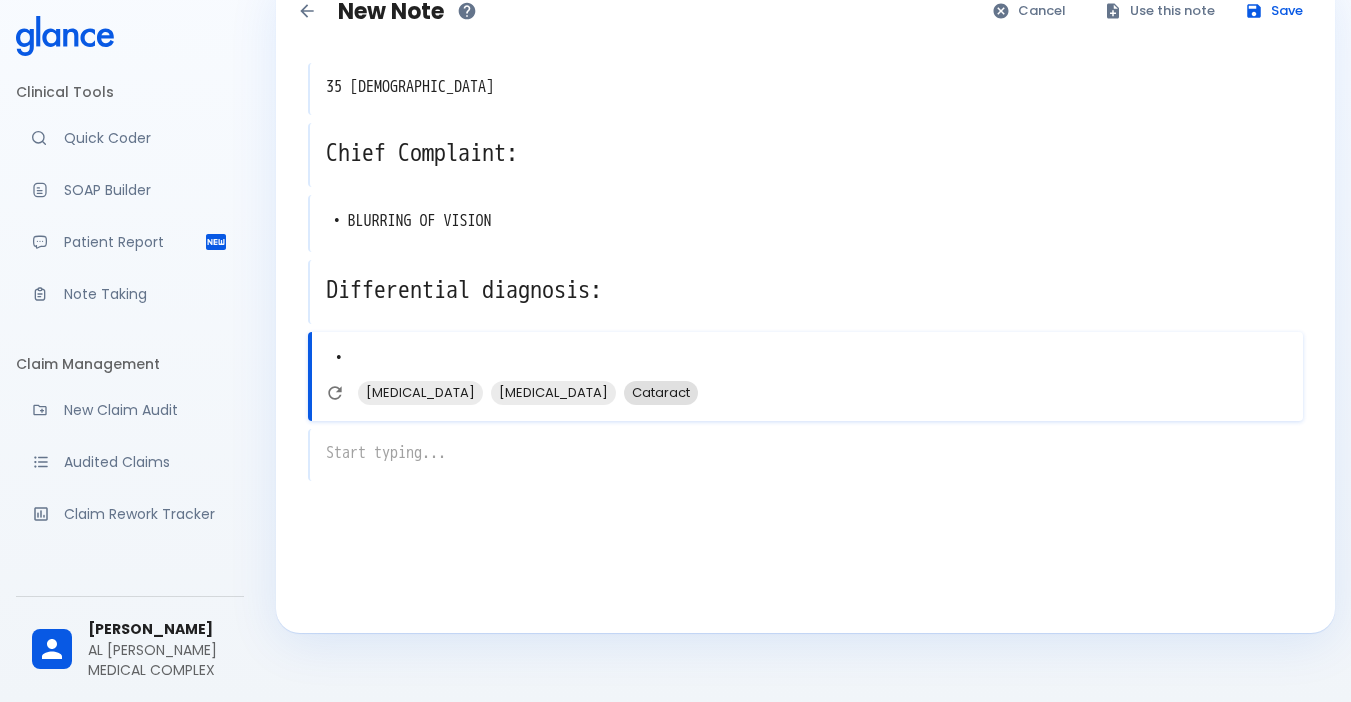 click on "Cataract" at bounding box center [661, 392] 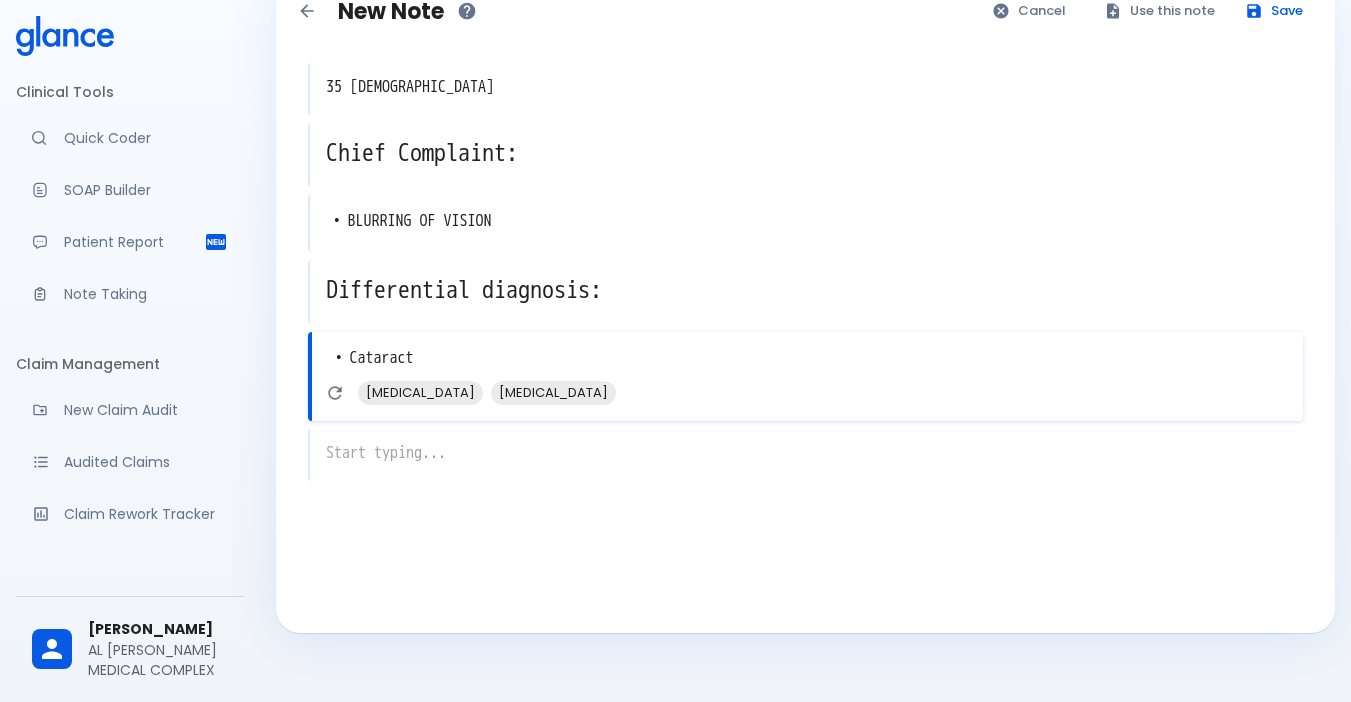 click on "x" at bounding box center [805, 455] 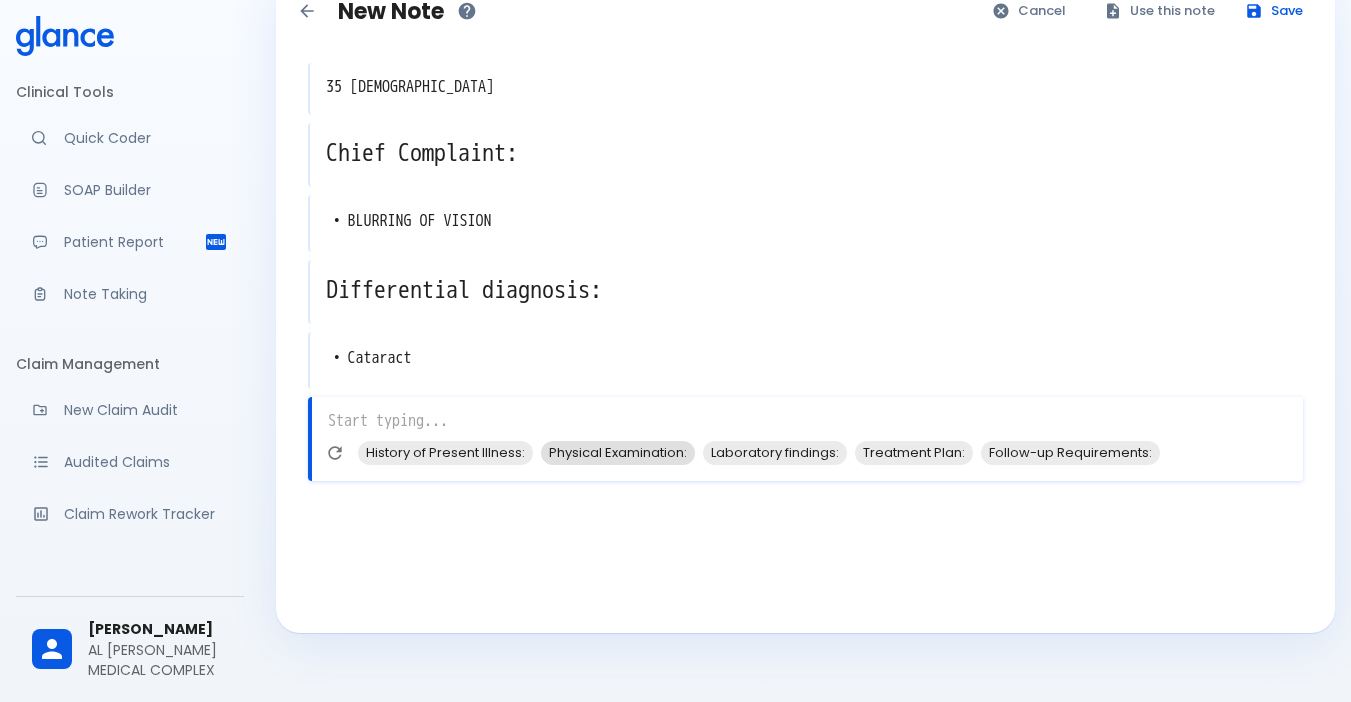 click on "Physical Examination:" at bounding box center (618, 452) 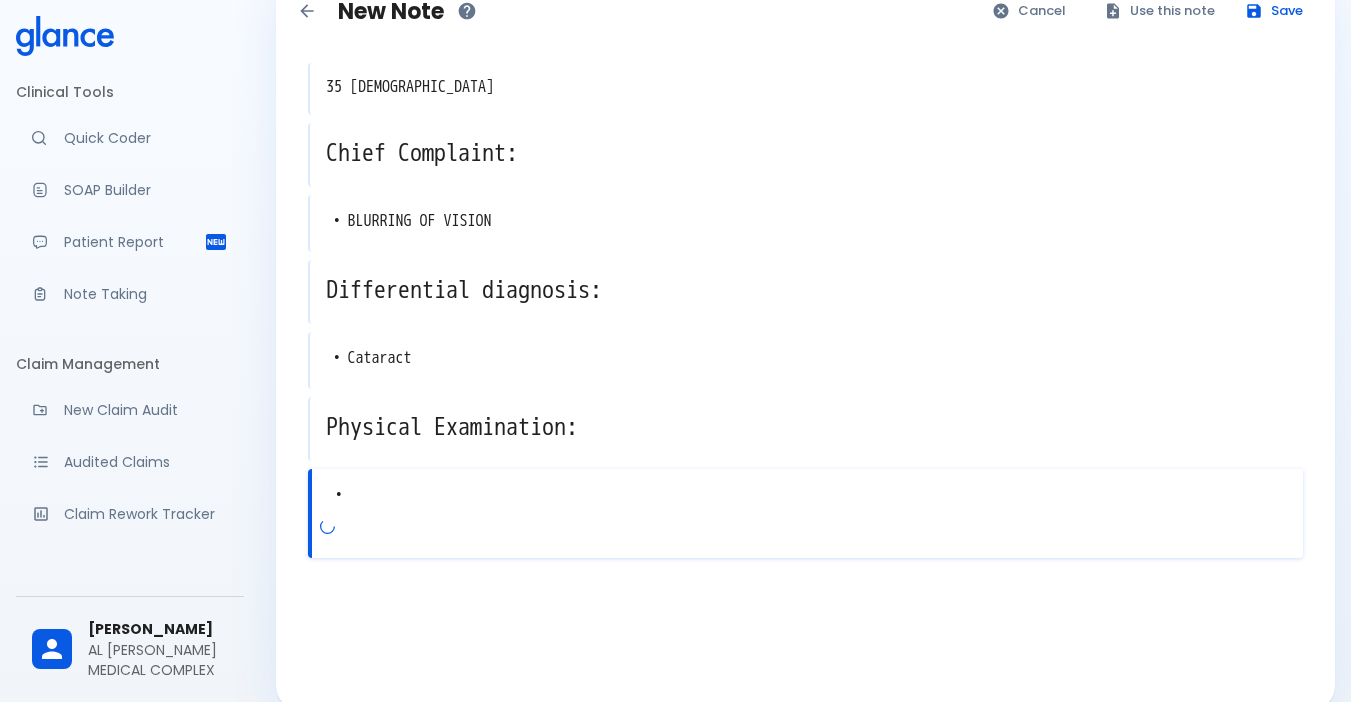 scroll, scrollTop: 80, scrollLeft: 0, axis: vertical 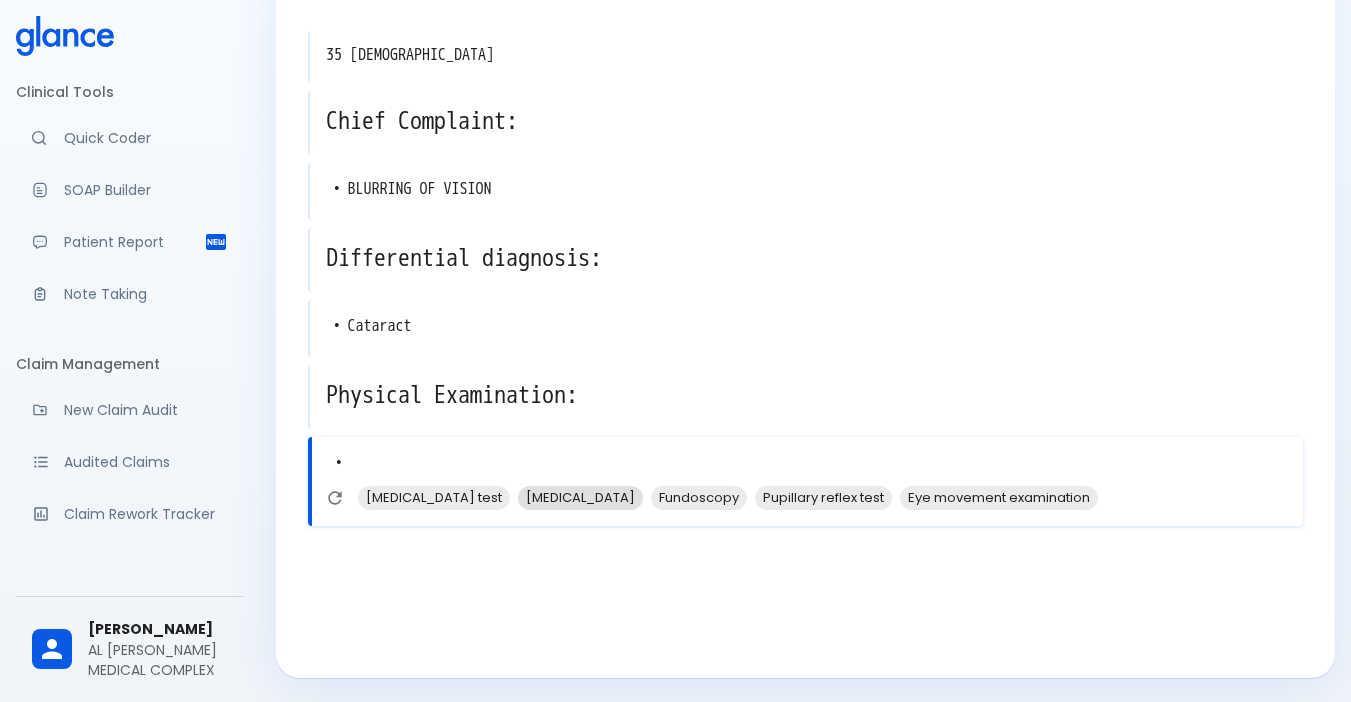 click on "Slit-lamp examination" at bounding box center (580, 497) 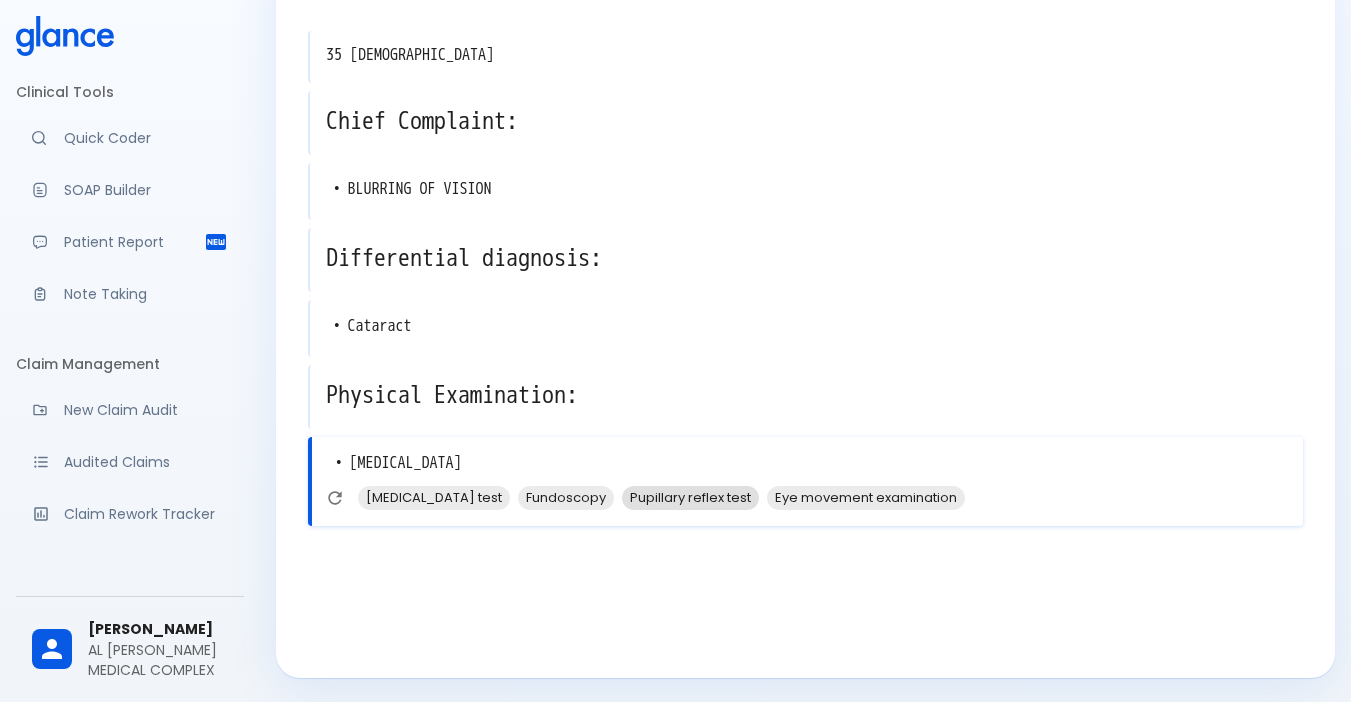 click on "Pupillary reflex test" at bounding box center [690, 497] 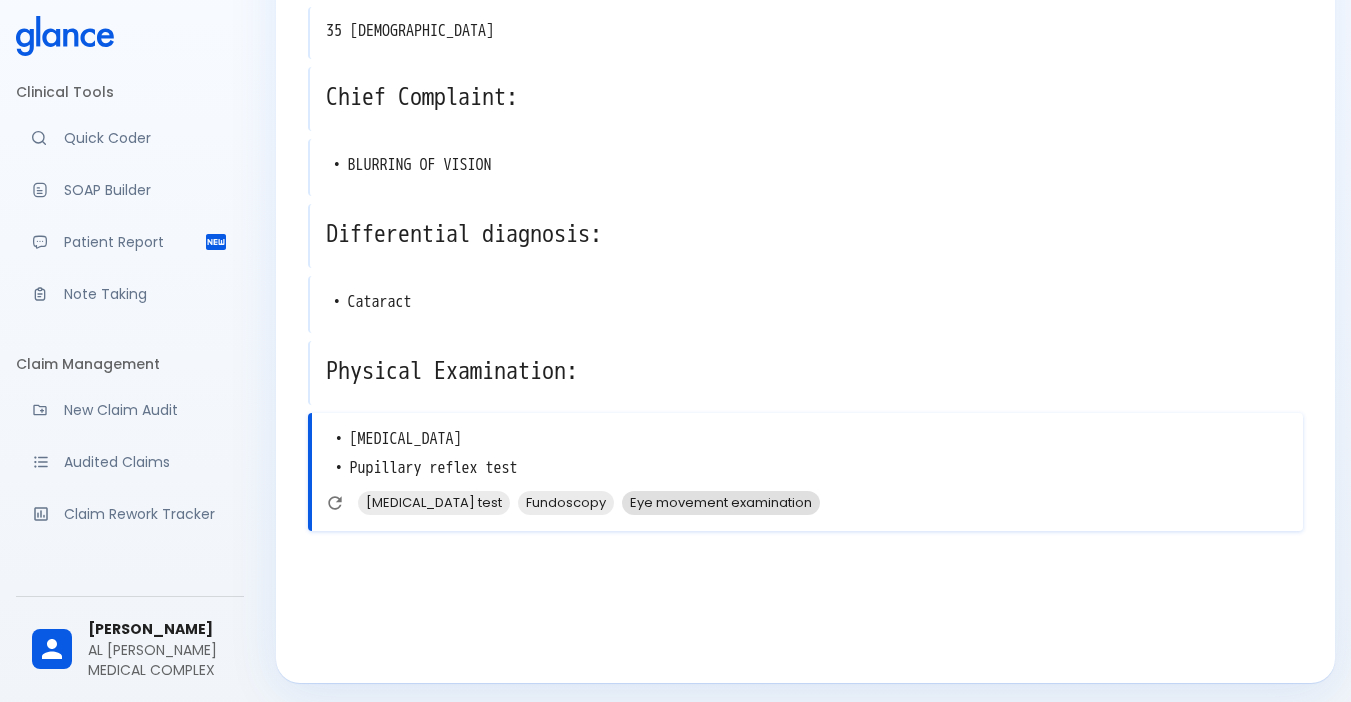 scroll, scrollTop: 109, scrollLeft: 0, axis: vertical 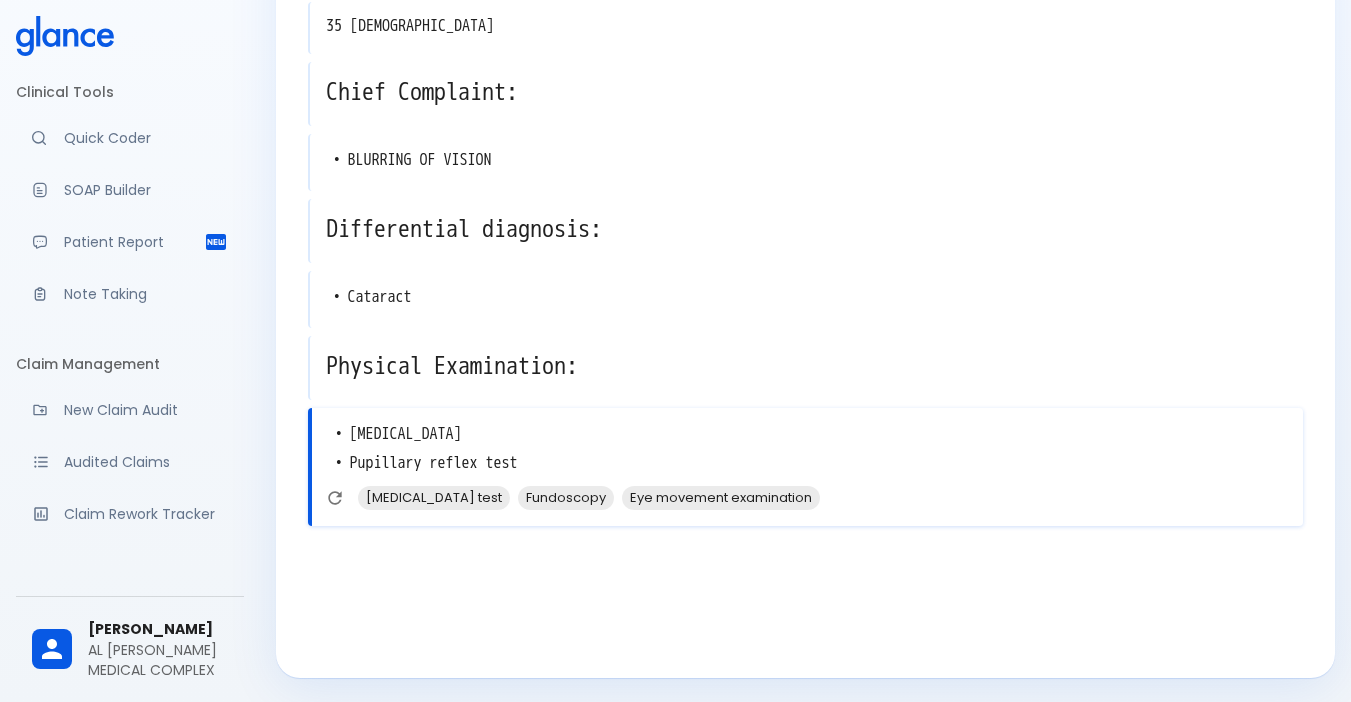 click on "Fundoscopy" at bounding box center (566, 497) 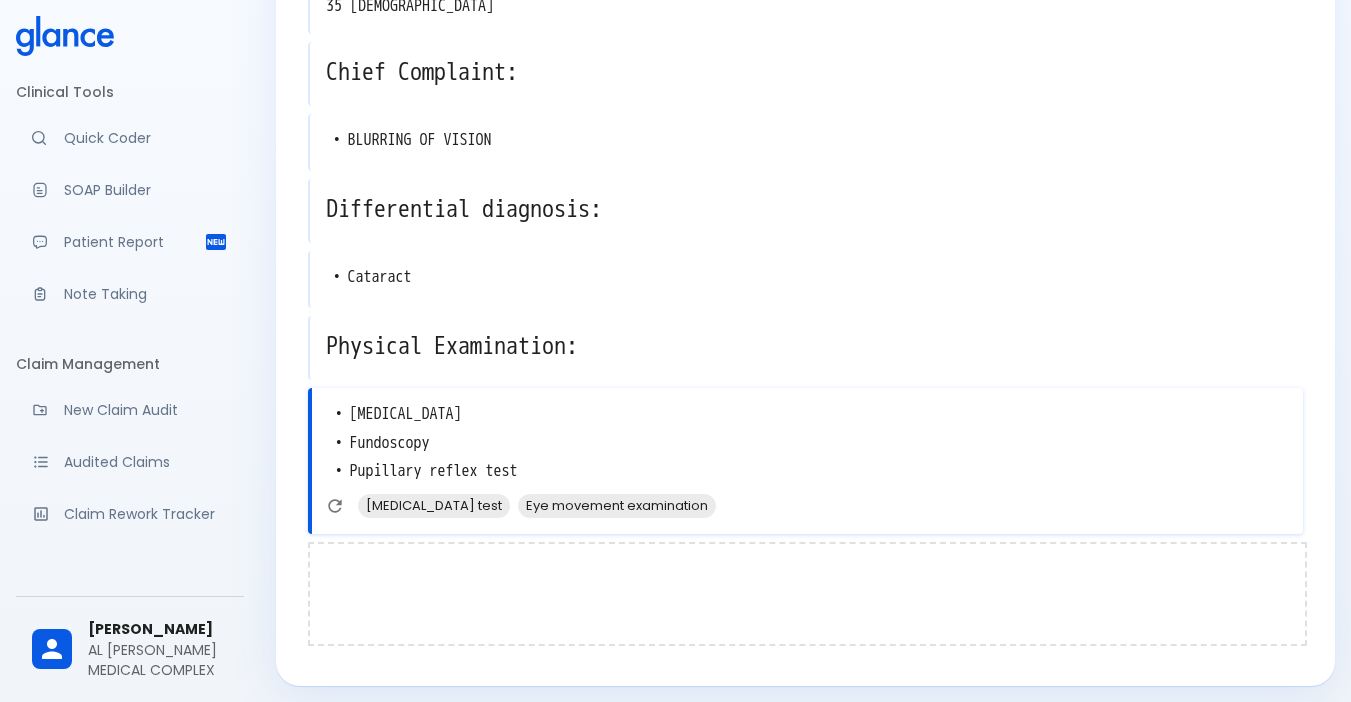 scroll, scrollTop: 137, scrollLeft: 0, axis: vertical 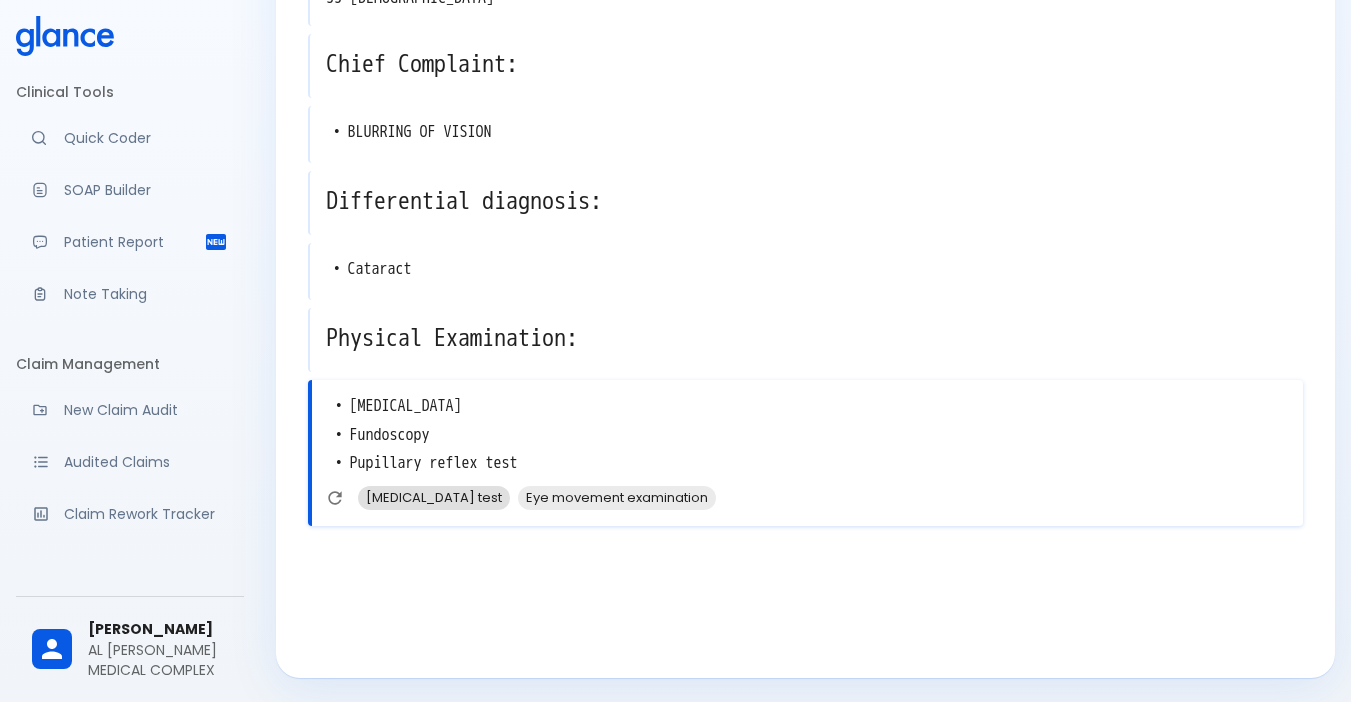 click on "Visual acuity test" at bounding box center [434, 497] 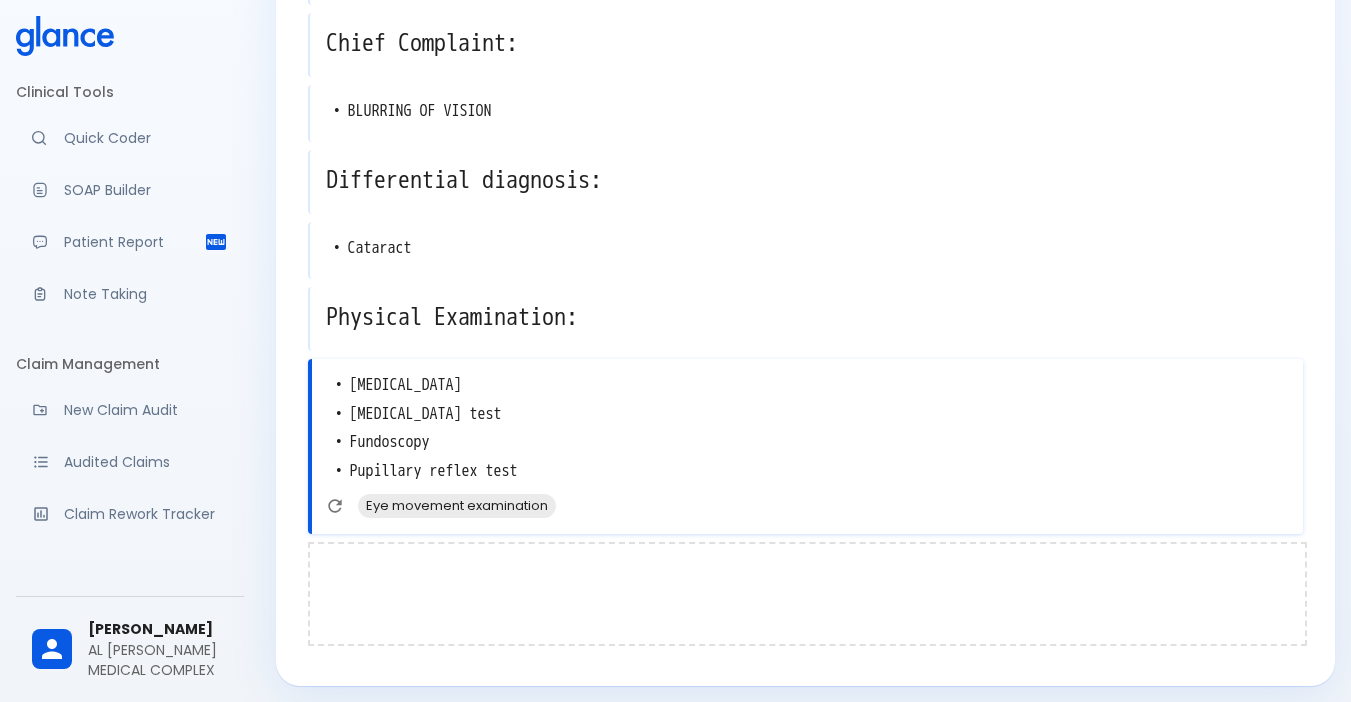 scroll, scrollTop: 166, scrollLeft: 0, axis: vertical 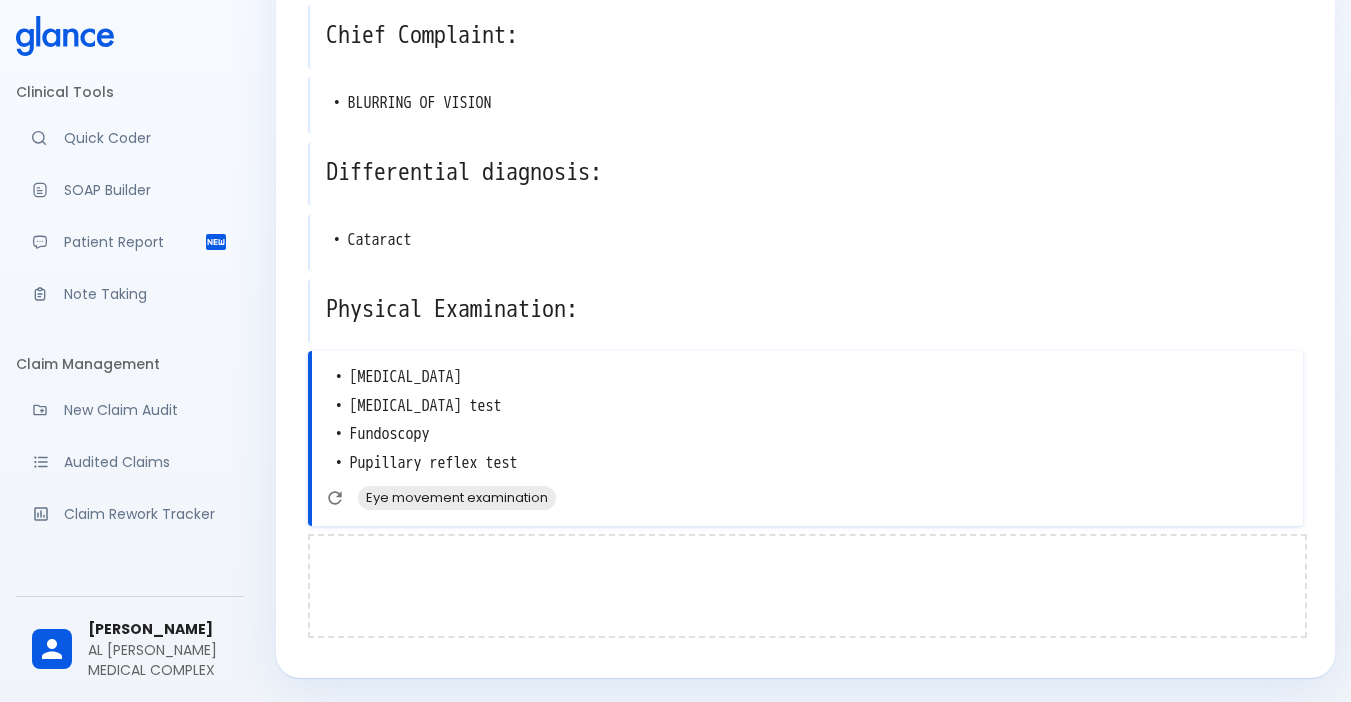 click at bounding box center (807, 586) 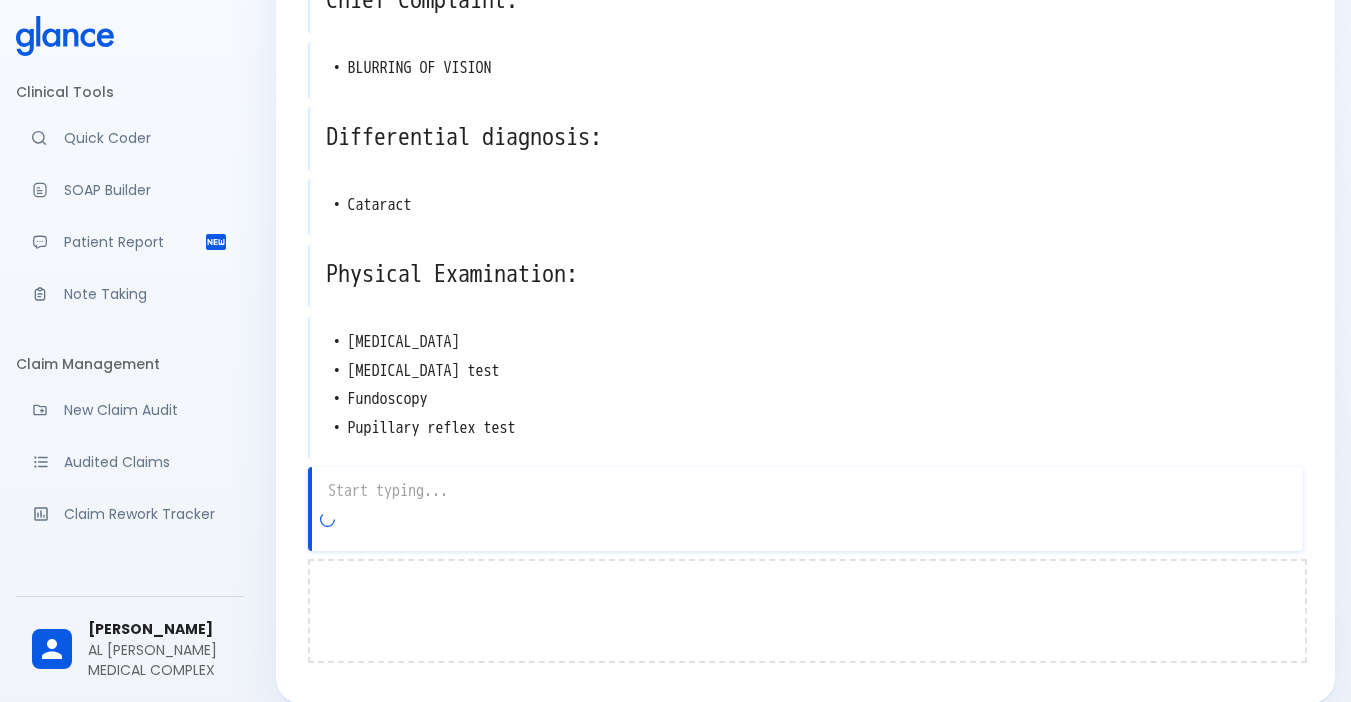 scroll, scrollTop: 226, scrollLeft: 0, axis: vertical 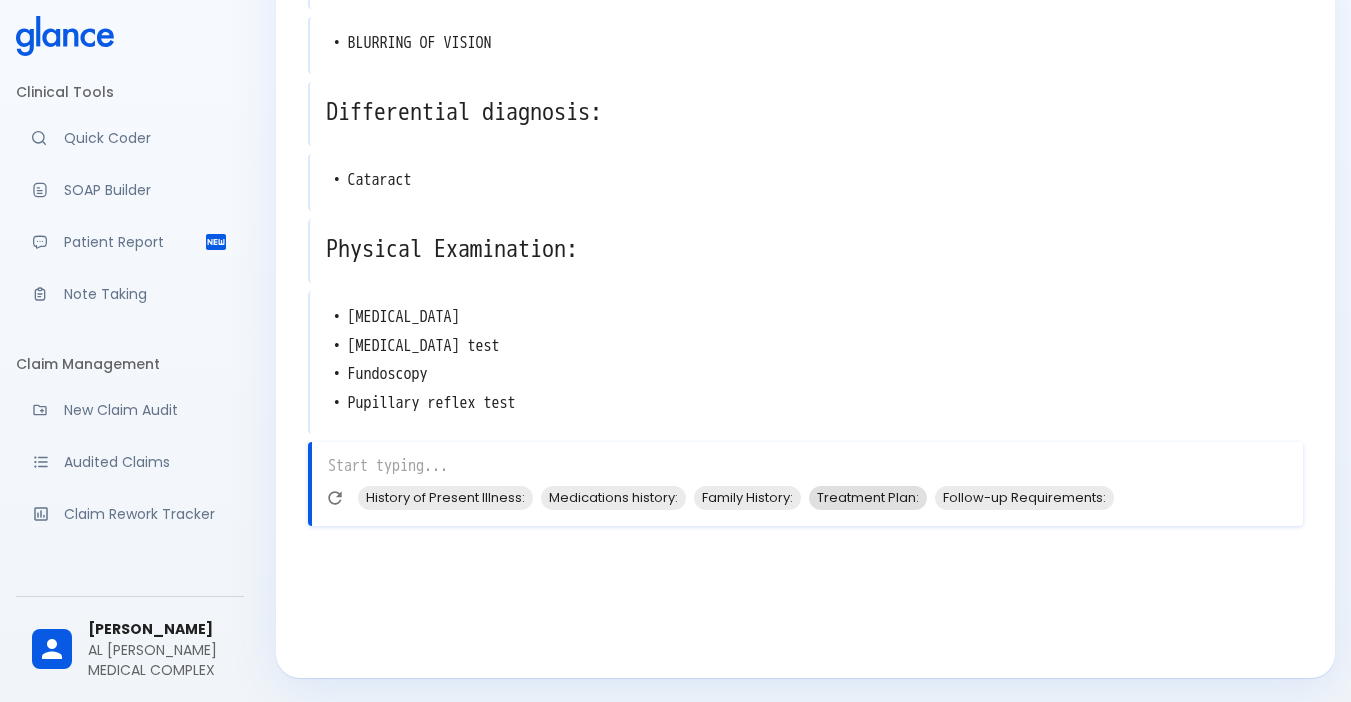 click on "Treatment Plan:" at bounding box center [868, 497] 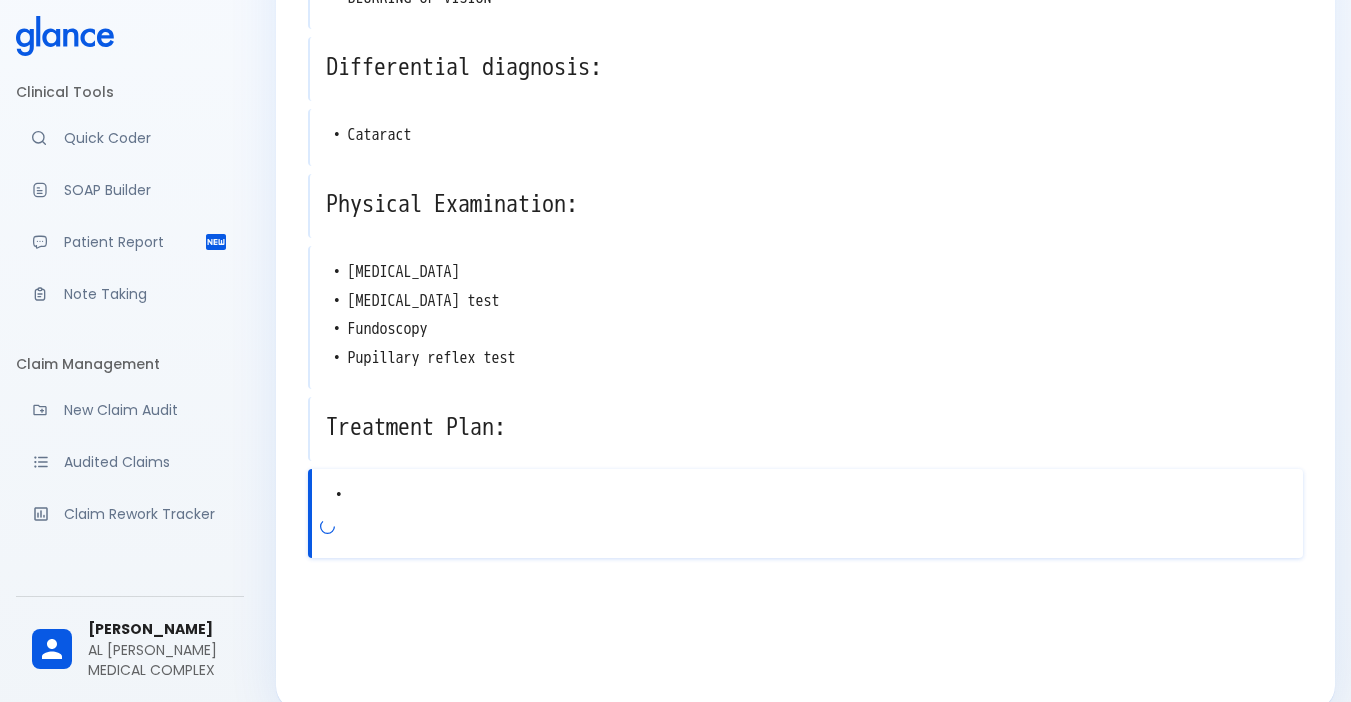 scroll, scrollTop: 303, scrollLeft: 0, axis: vertical 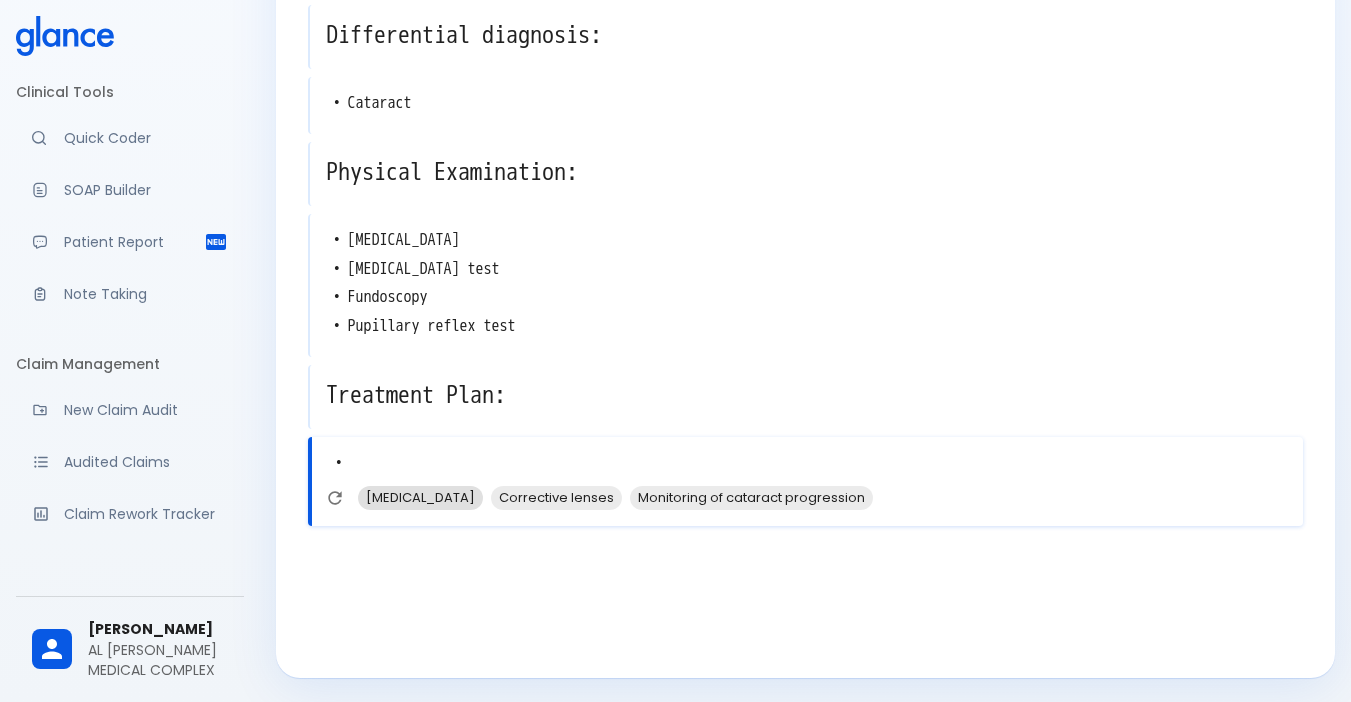 click on "Cataract surgery" at bounding box center (420, 497) 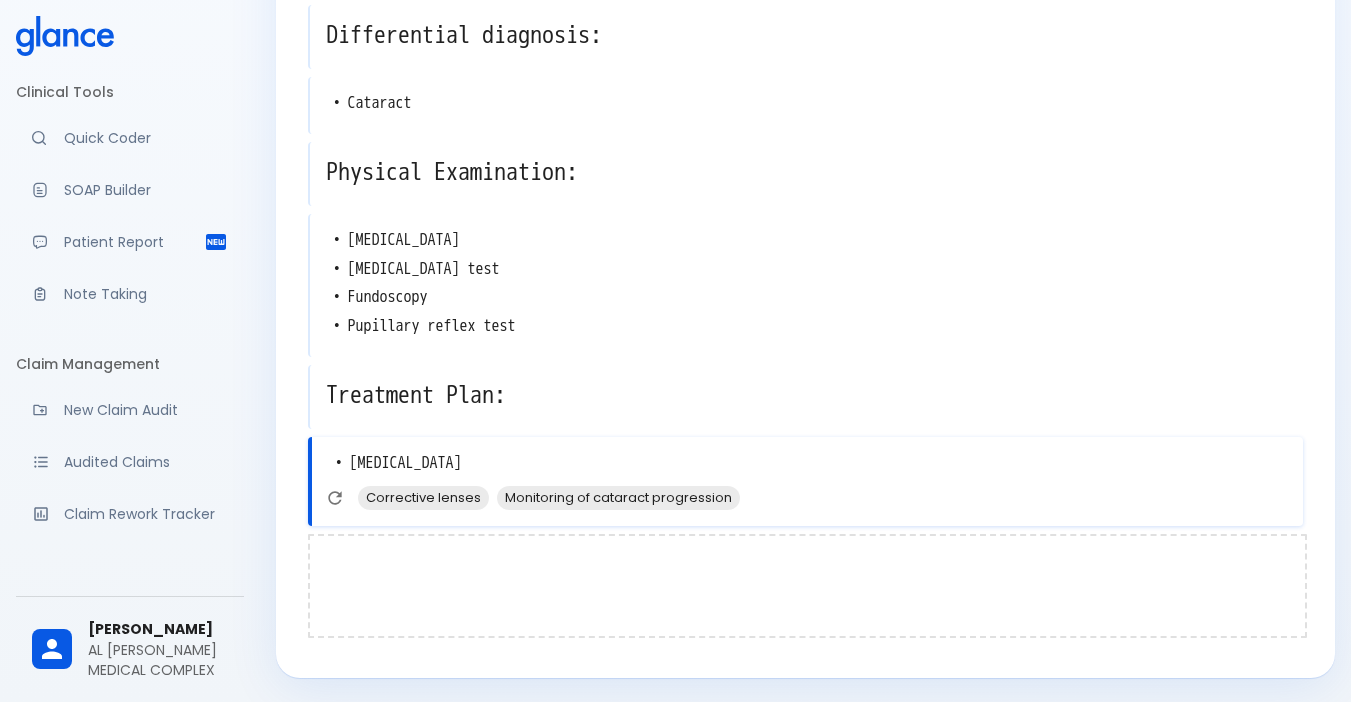 click at bounding box center (807, 586) 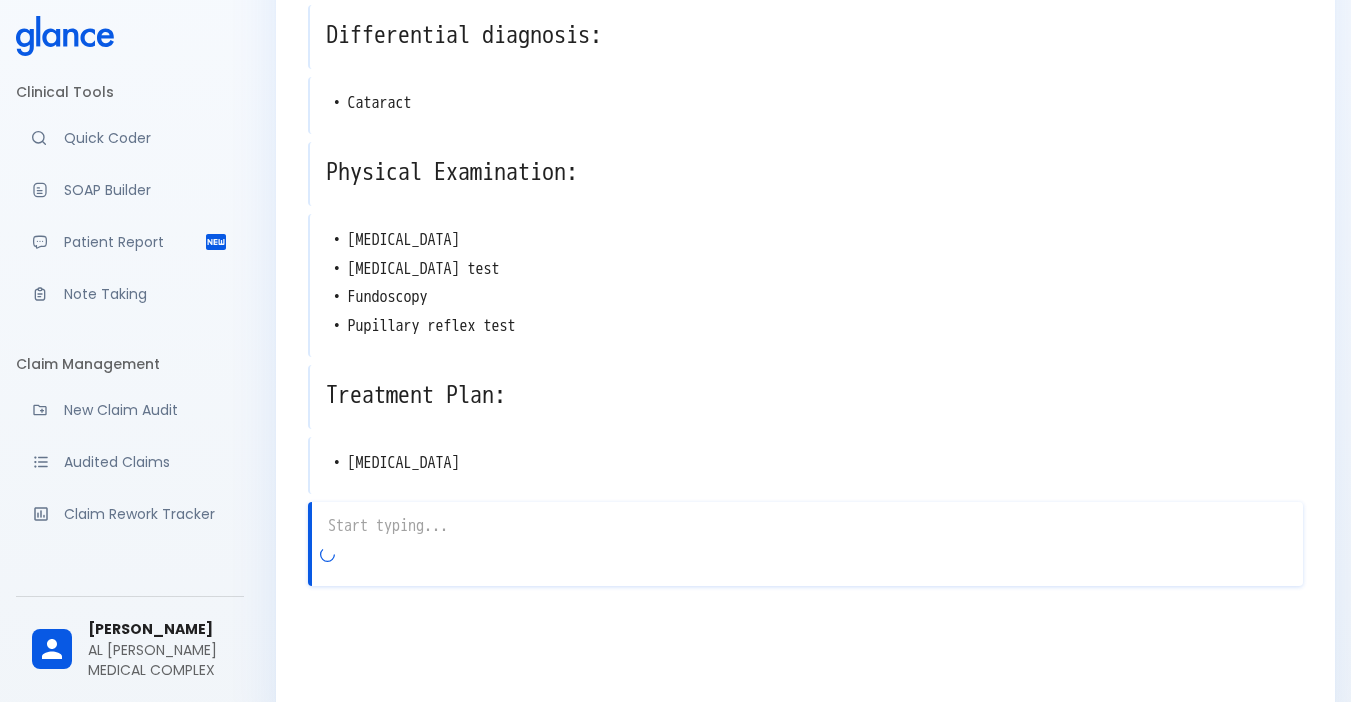 scroll, scrollTop: 363, scrollLeft: 0, axis: vertical 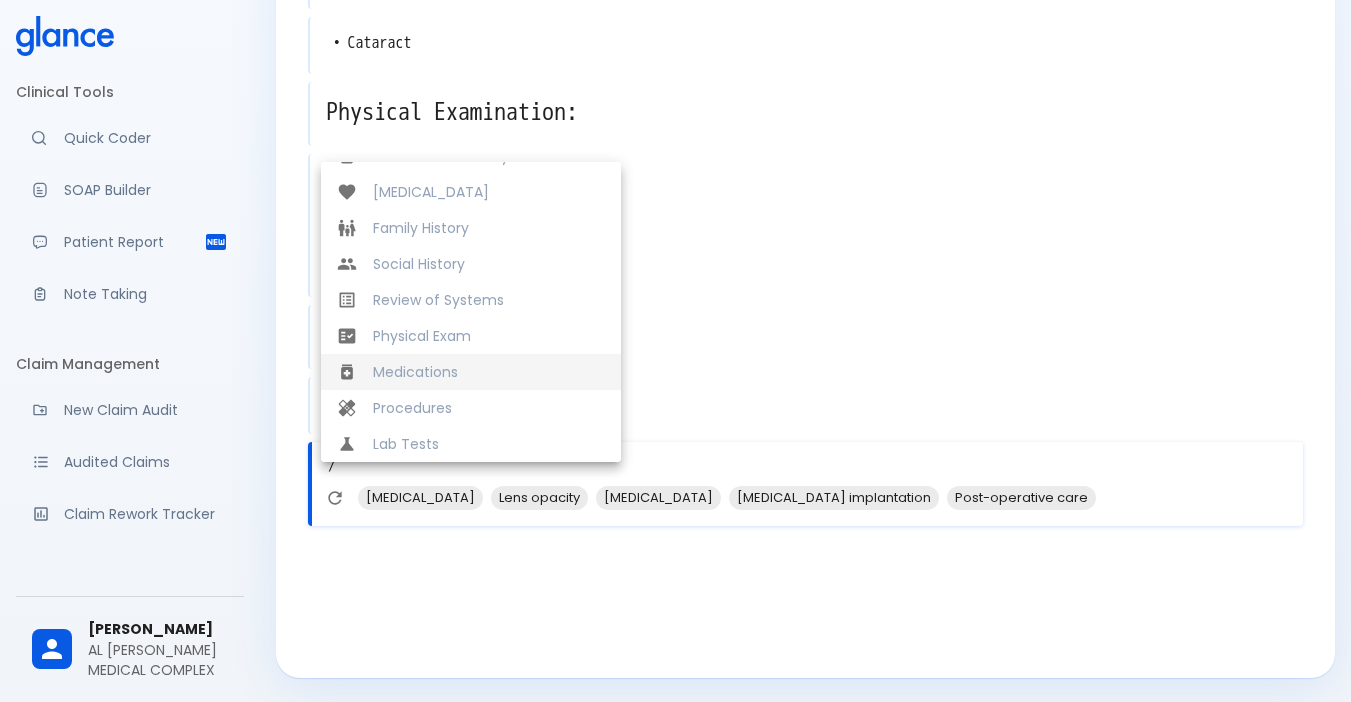 click on "Medications" at bounding box center (489, 372) 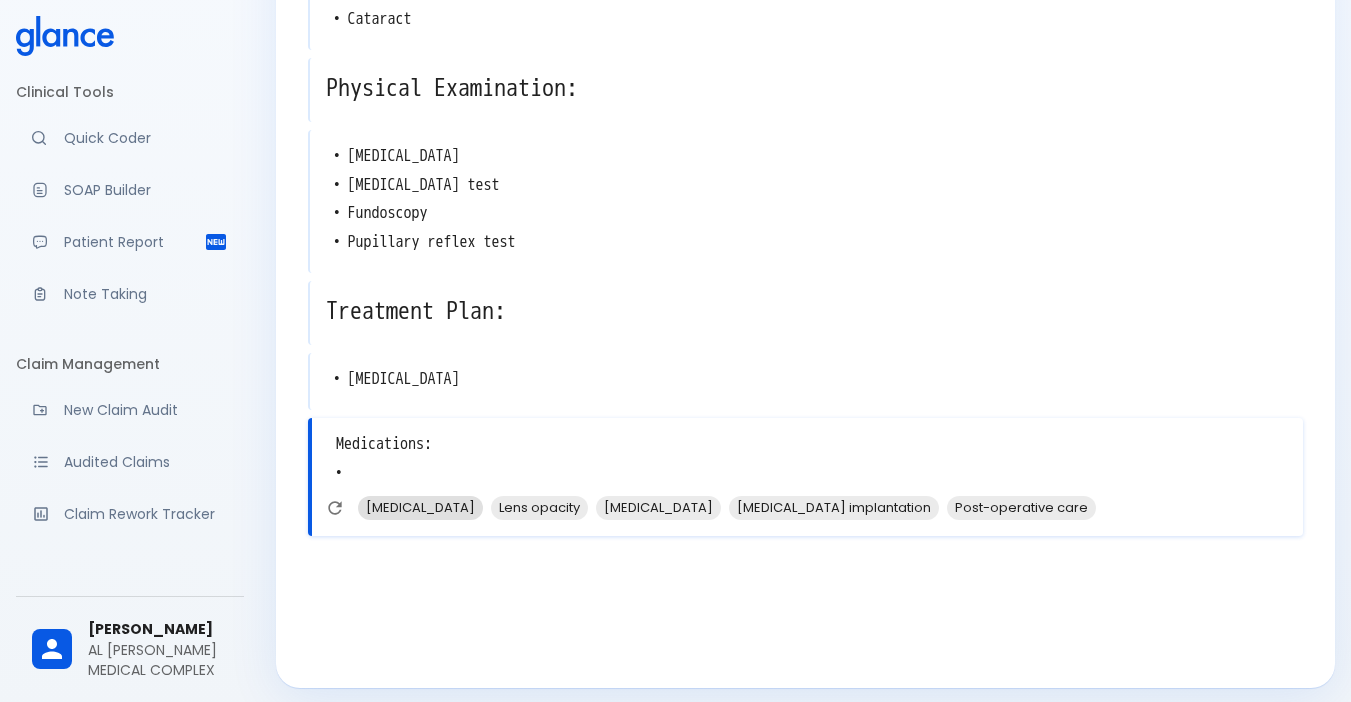 scroll, scrollTop: 397, scrollLeft: 0, axis: vertical 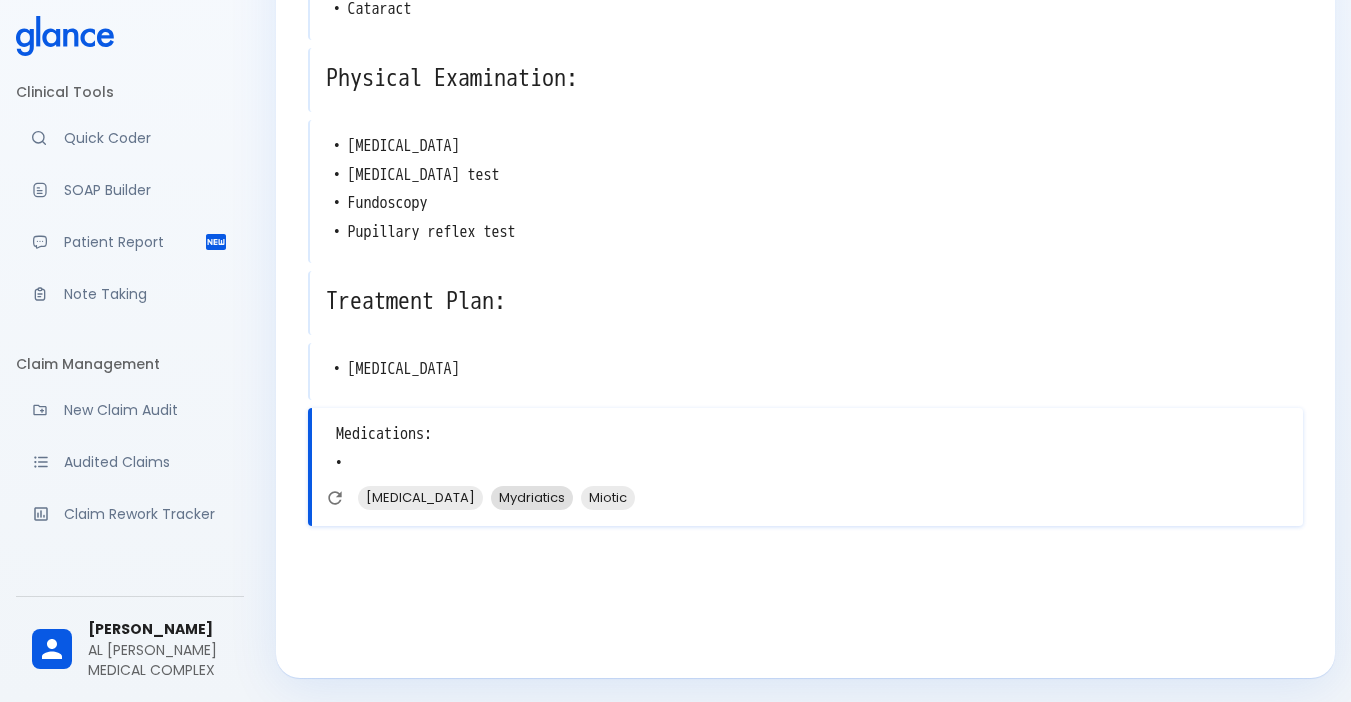 click on "Mydriatics" at bounding box center (532, 497) 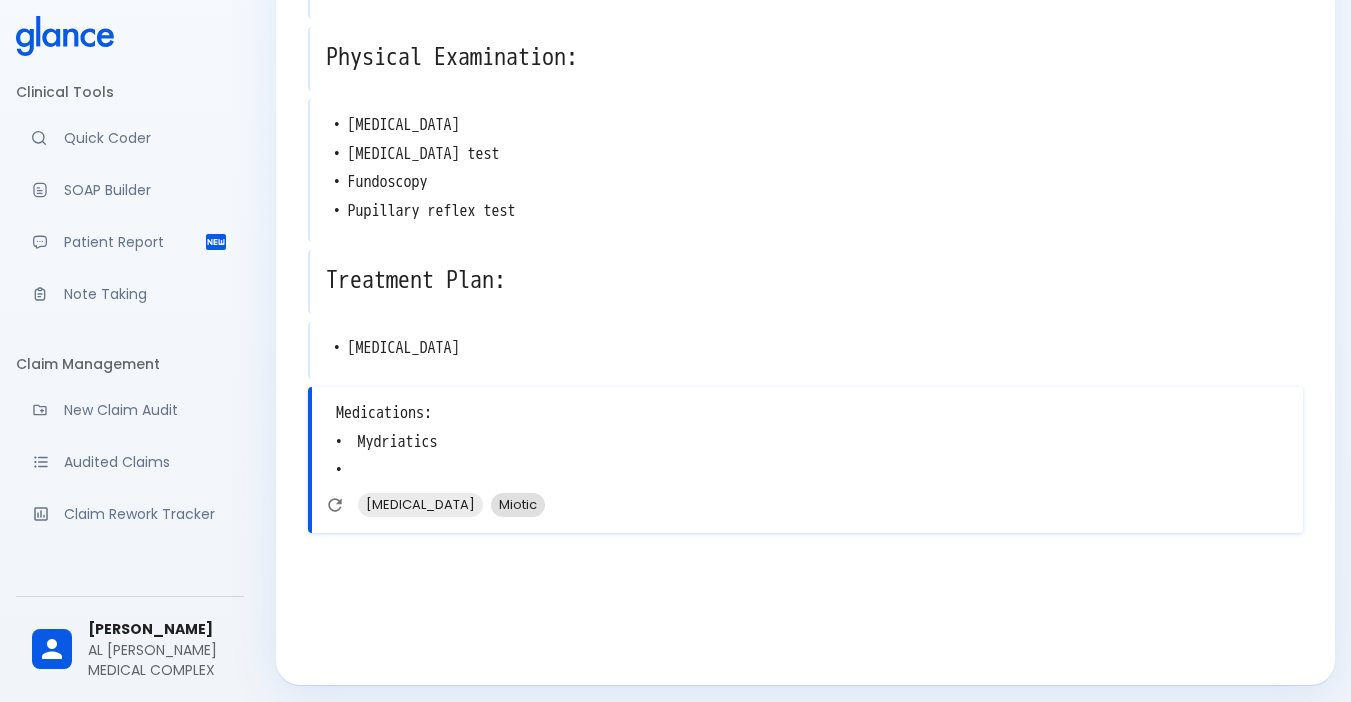 scroll, scrollTop: 425, scrollLeft: 0, axis: vertical 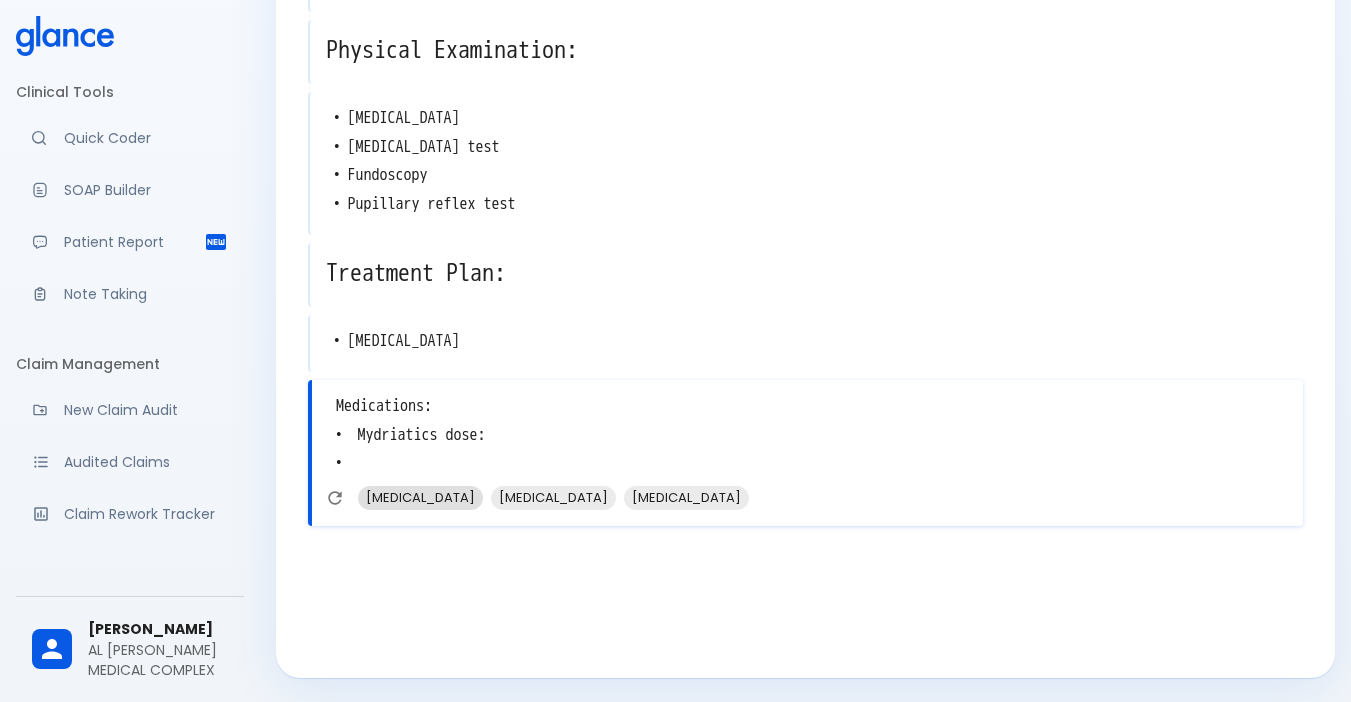 click on "Tropicamide" at bounding box center (420, 497) 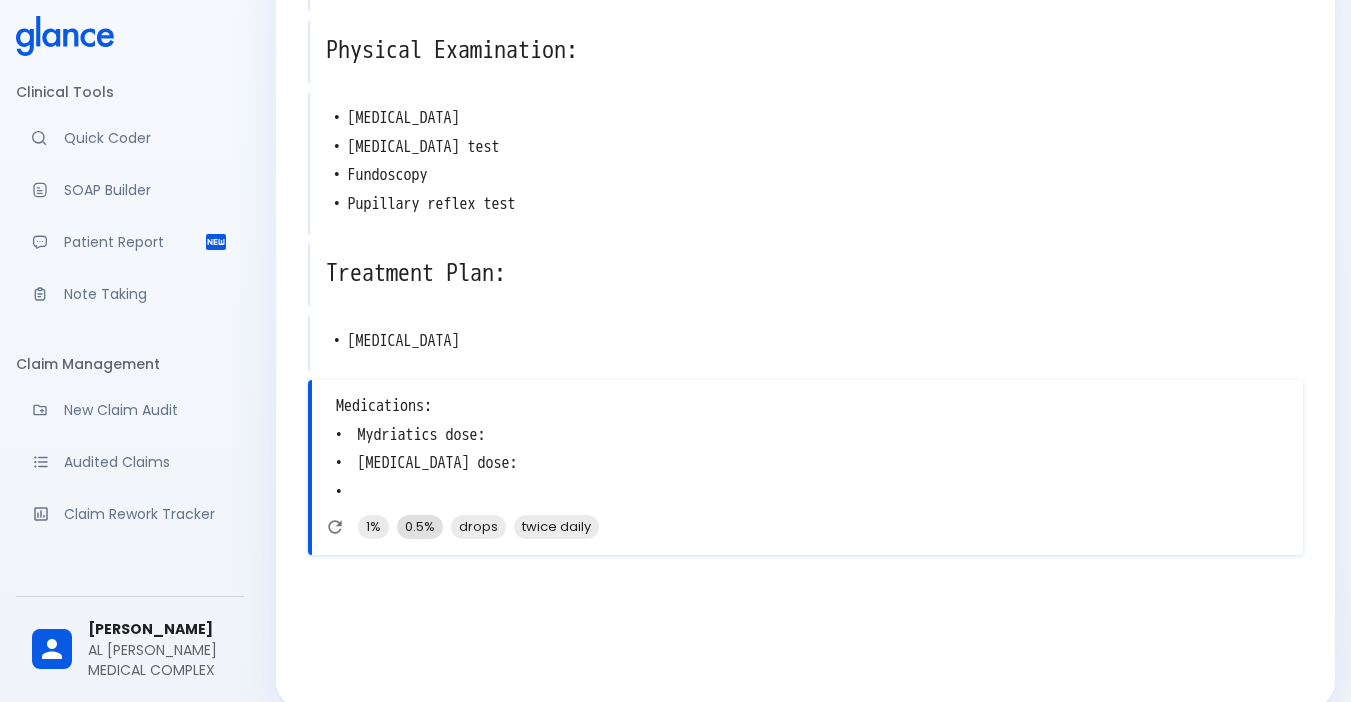 click on "0.5%" at bounding box center [420, 526] 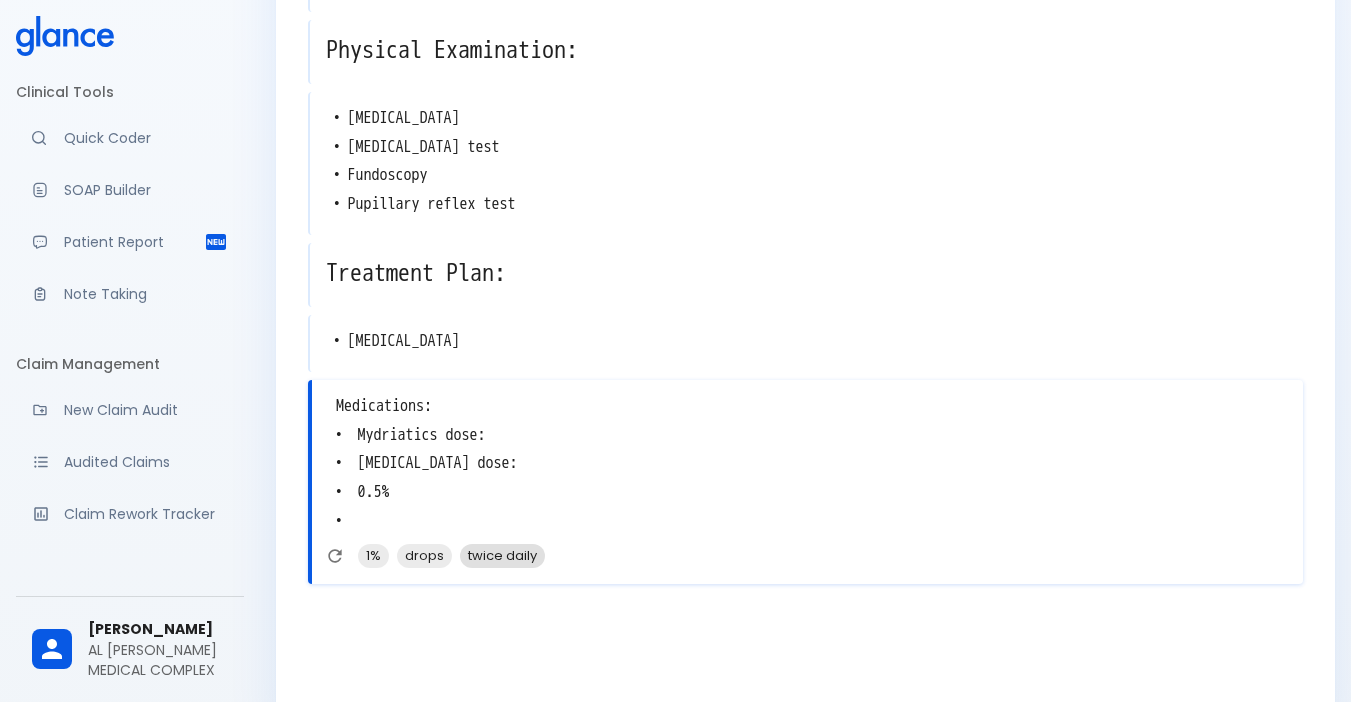 click on "twice daily" at bounding box center (502, 555) 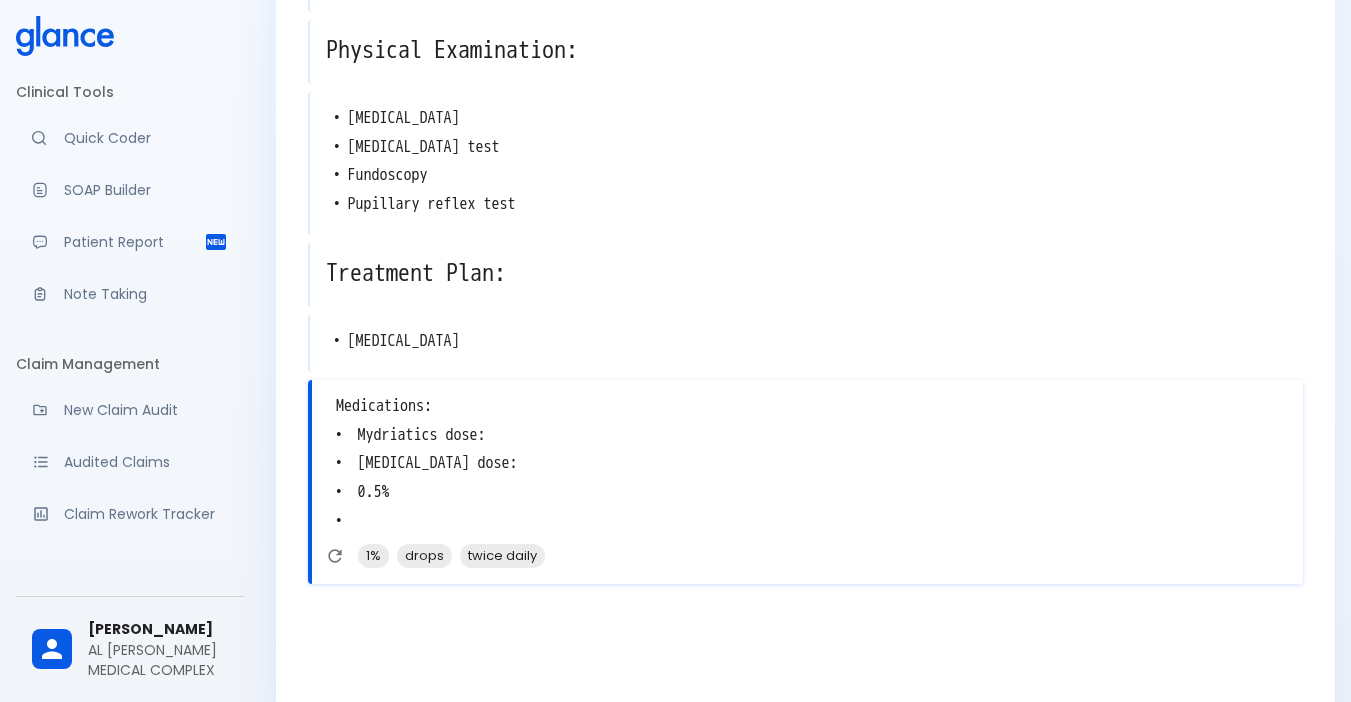 type on "Medications:
•  Mydriatics dose:
•  Tropicamide dose:
•  twice daily
•  0.5%
•" 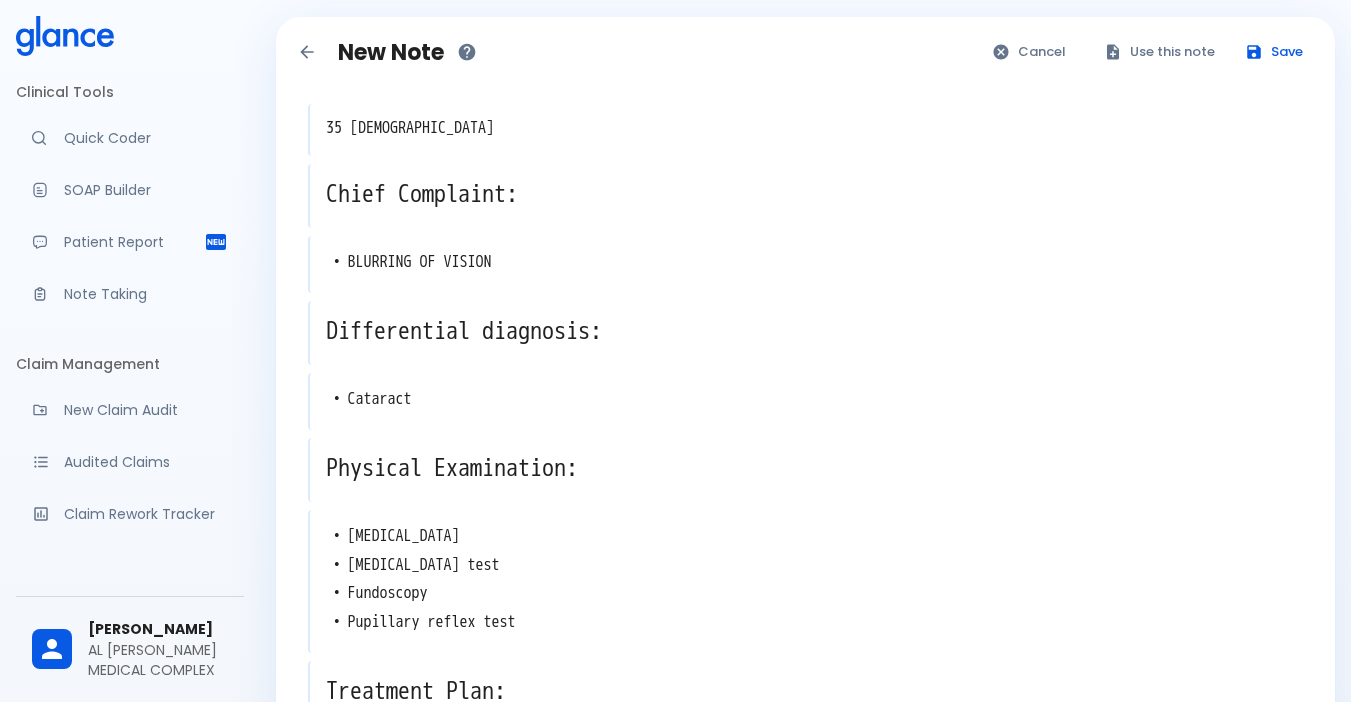 scroll, scrollTop: 0, scrollLeft: 0, axis: both 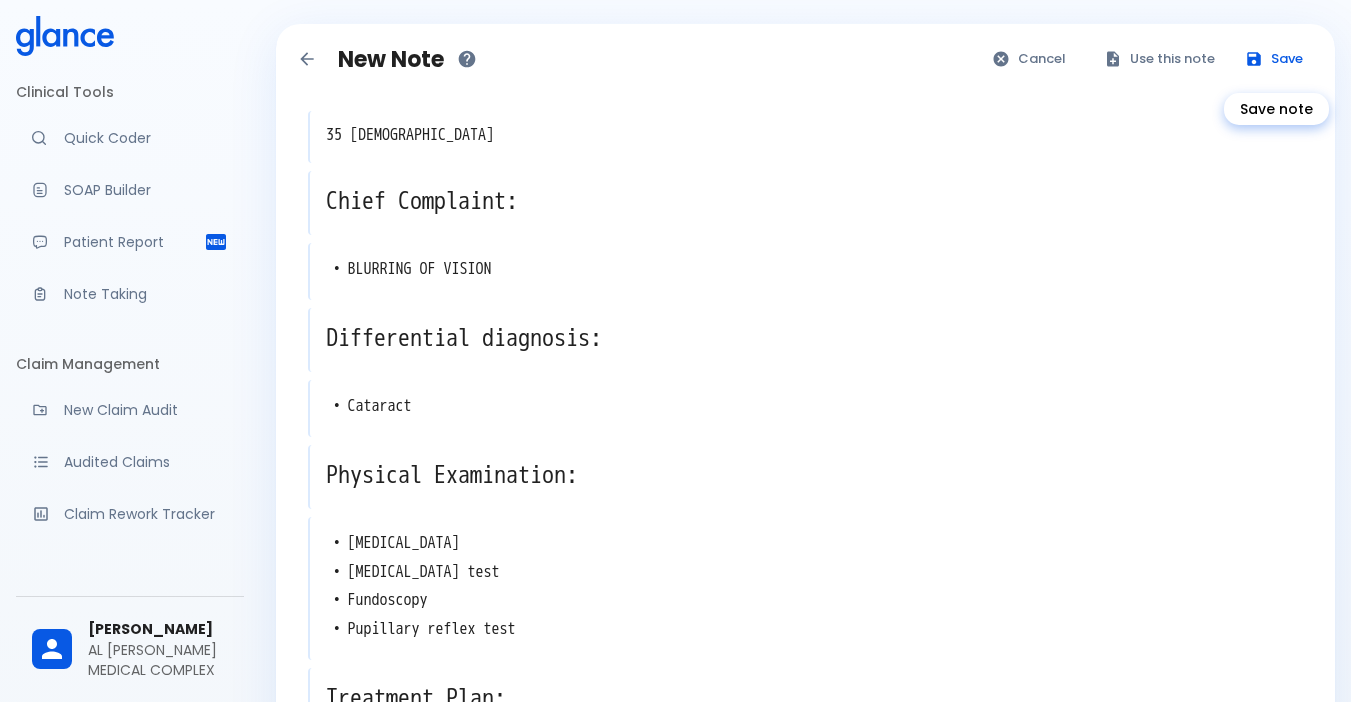 click on "Save" at bounding box center [1275, 59] 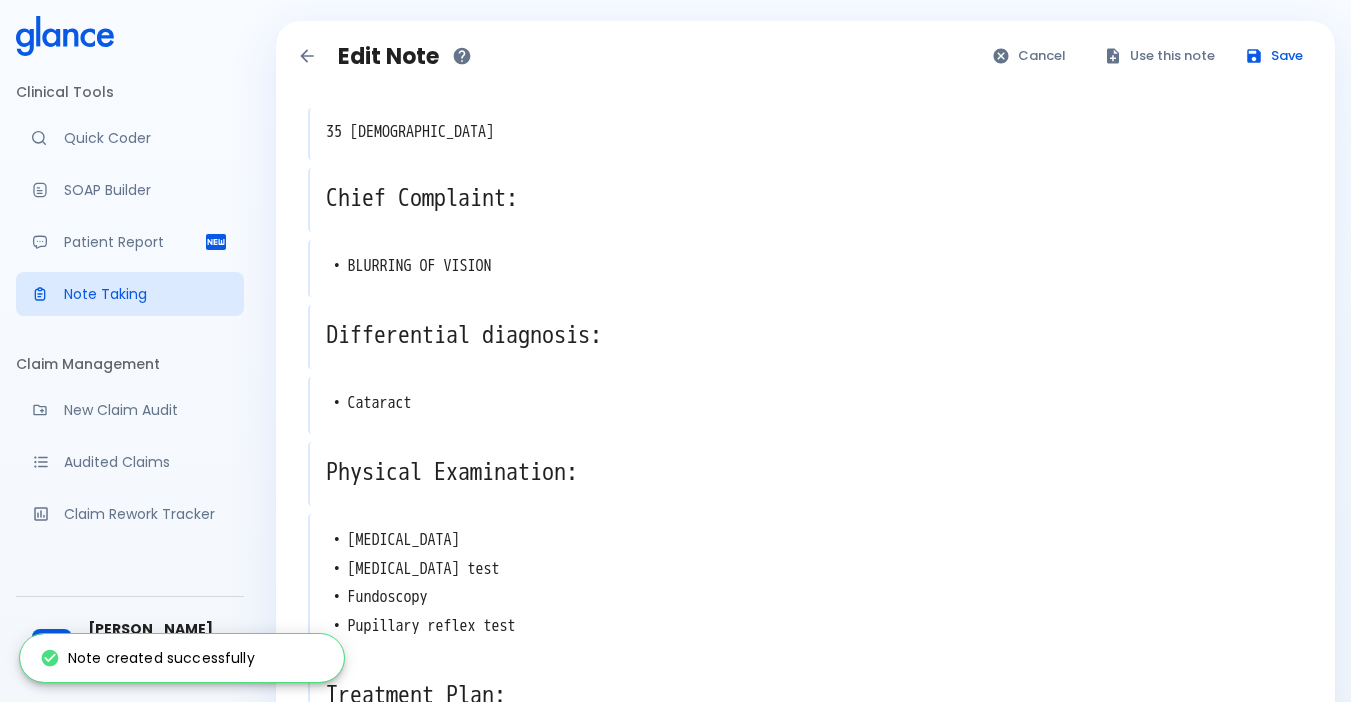 scroll, scrollTop: 0, scrollLeft: 0, axis: both 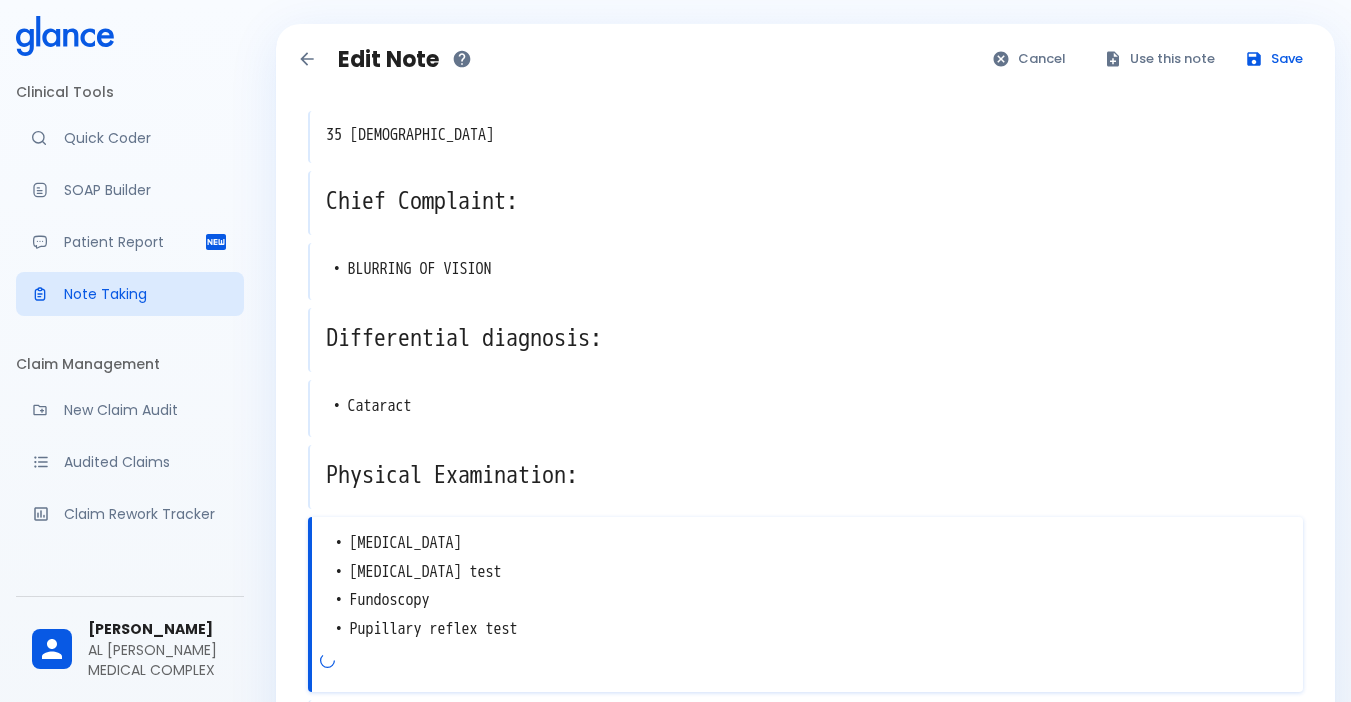 drag, startPoint x: 358, startPoint y: 548, endPoint x: 531, endPoint y: 644, distance: 197.85095 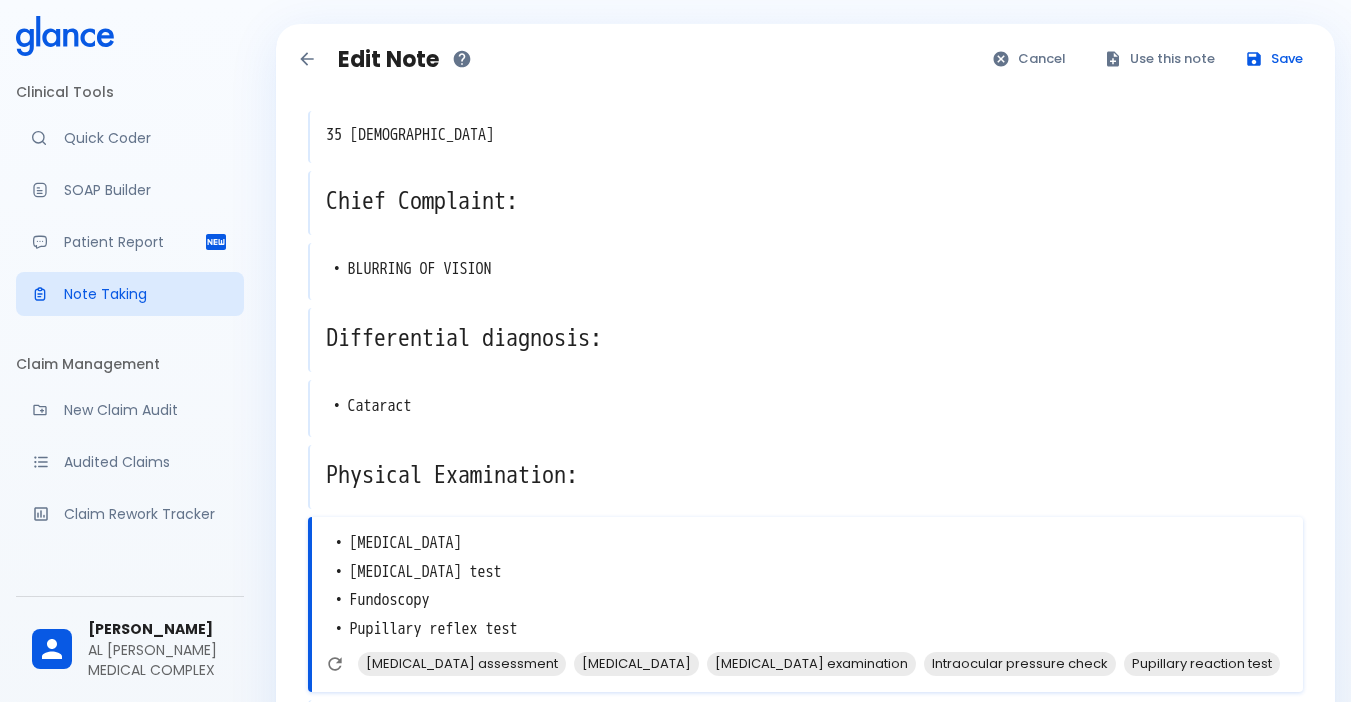 drag, startPoint x: 407, startPoint y: 560, endPoint x: 496, endPoint y: 645, distance: 123.069084 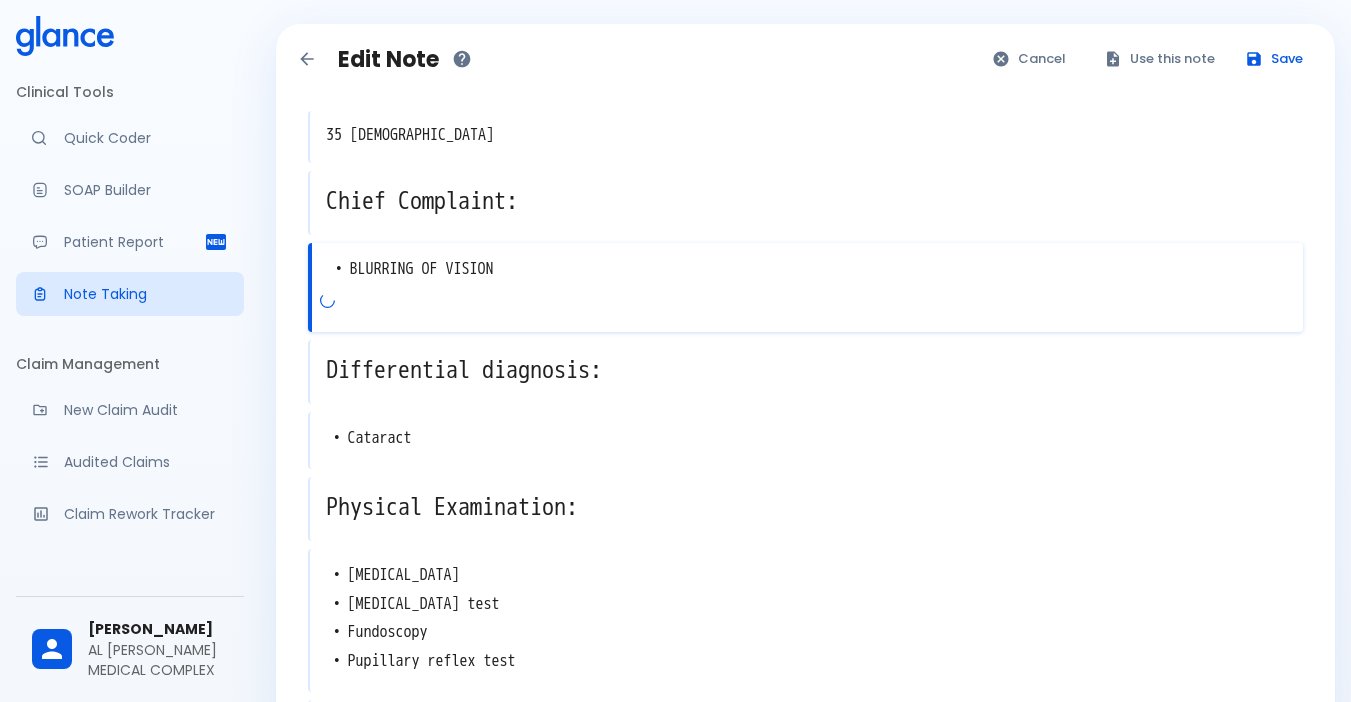 click on "• BLURRING OF VISION" at bounding box center (807, 269) 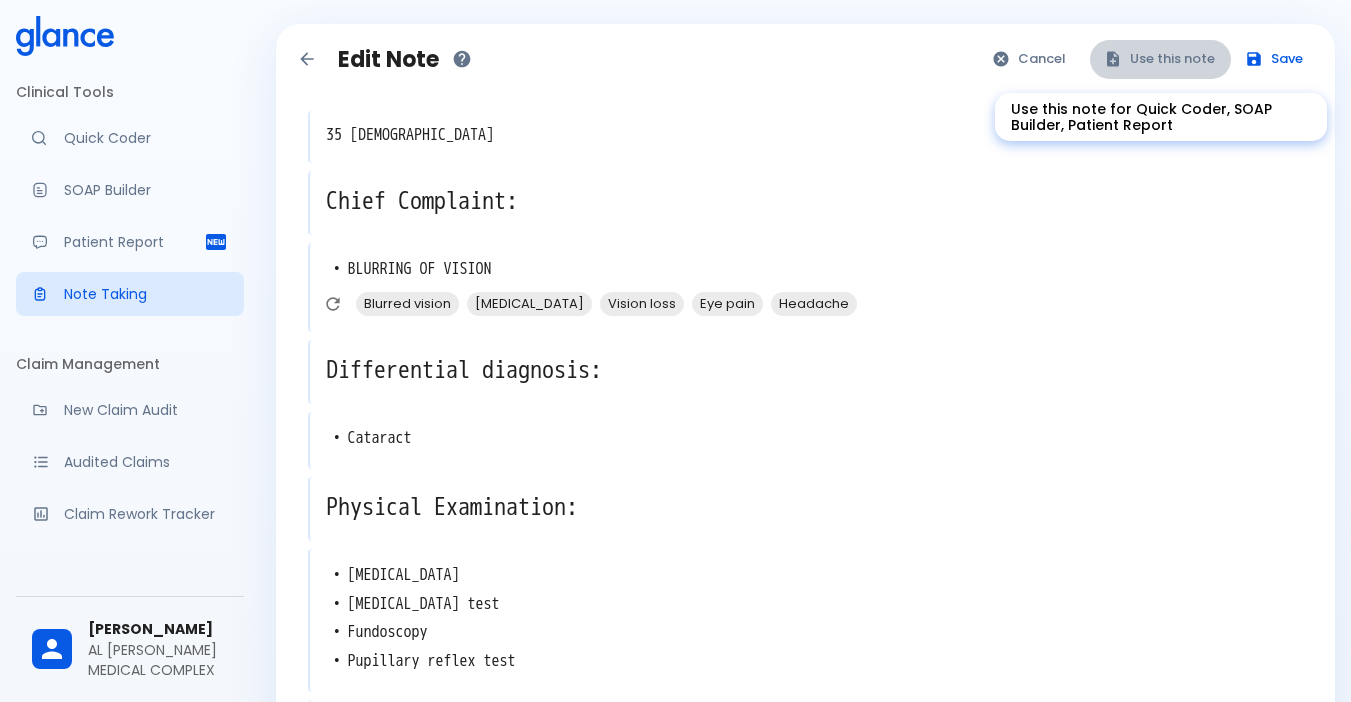 click on "Use this note" at bounding box center [1160, 59] 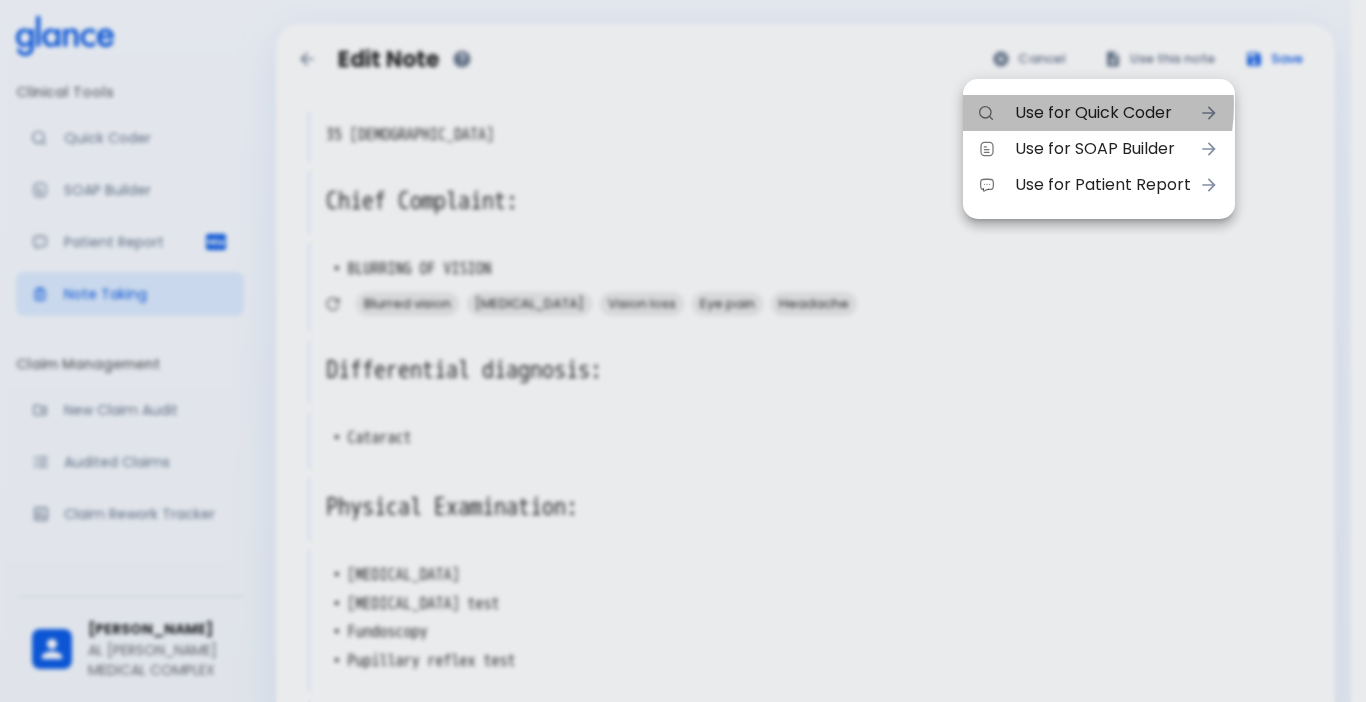 click on "Use for Quick Coder" at bounding box center (1103, 113) 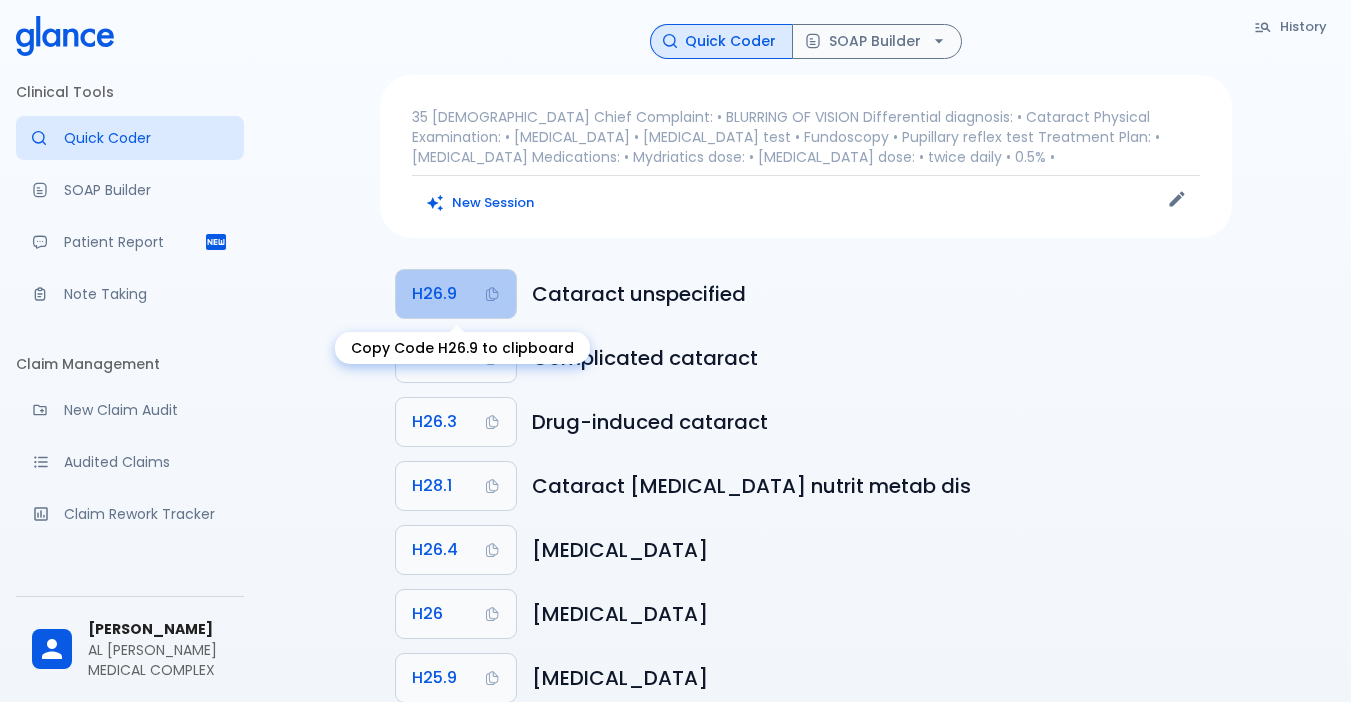 click on "H26.9" at bounding box center [434, 294] 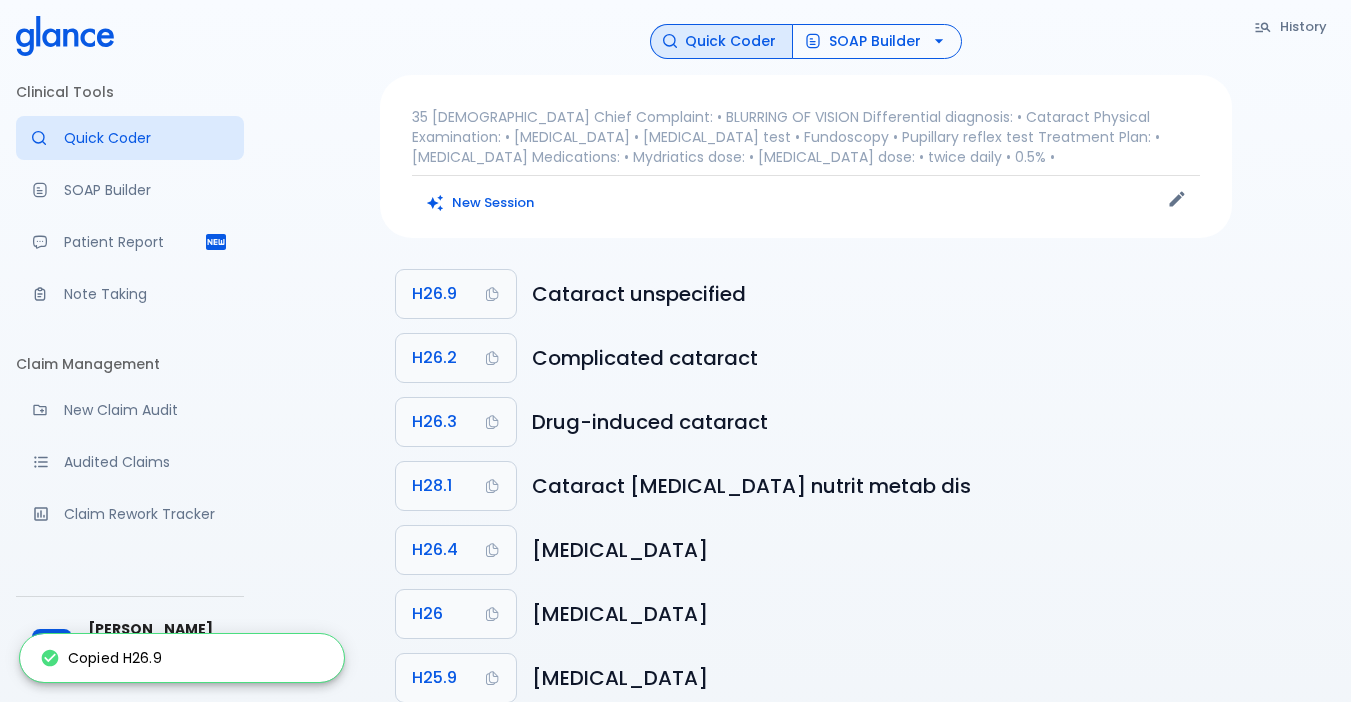 click on "SOAP Builder" at bounding box center (877, 41) 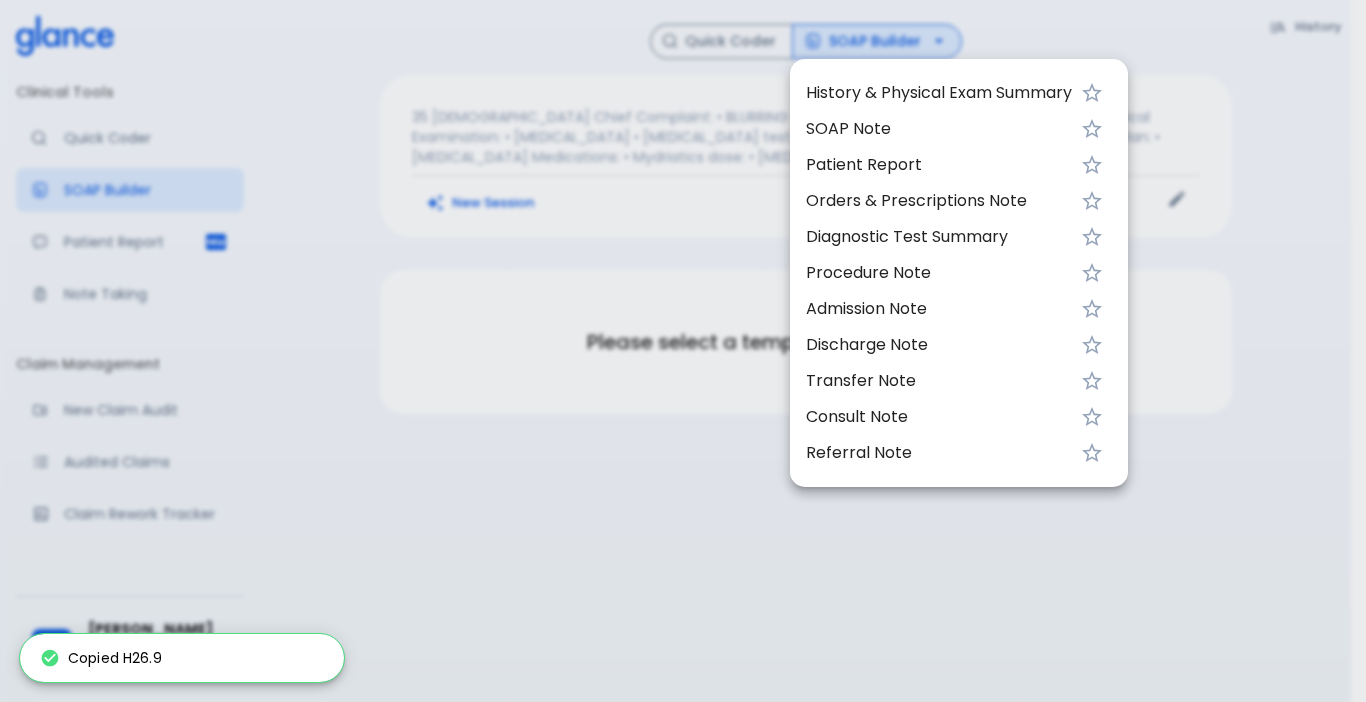 click on "History & Physical Exam Summary" at bounding box center [939, 93] 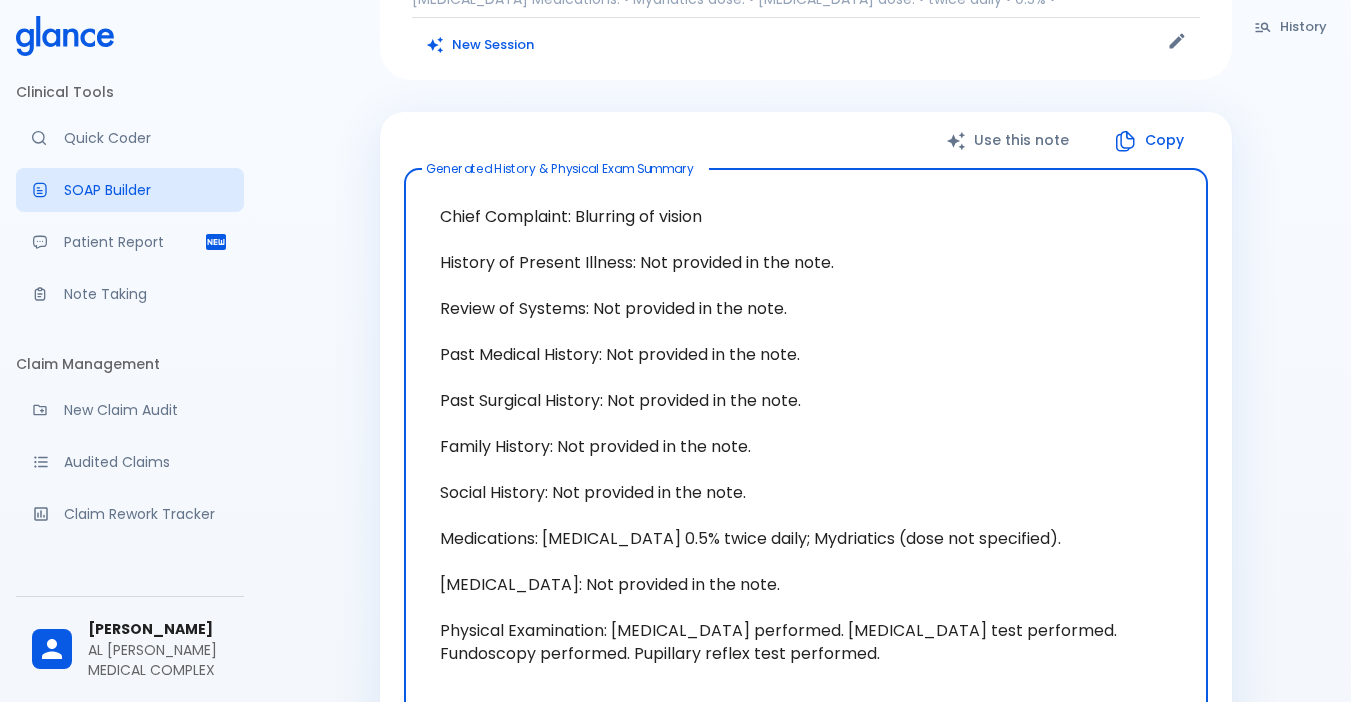 scroll, scrollTop: 200, scrollLeft: 0, axis: vertical 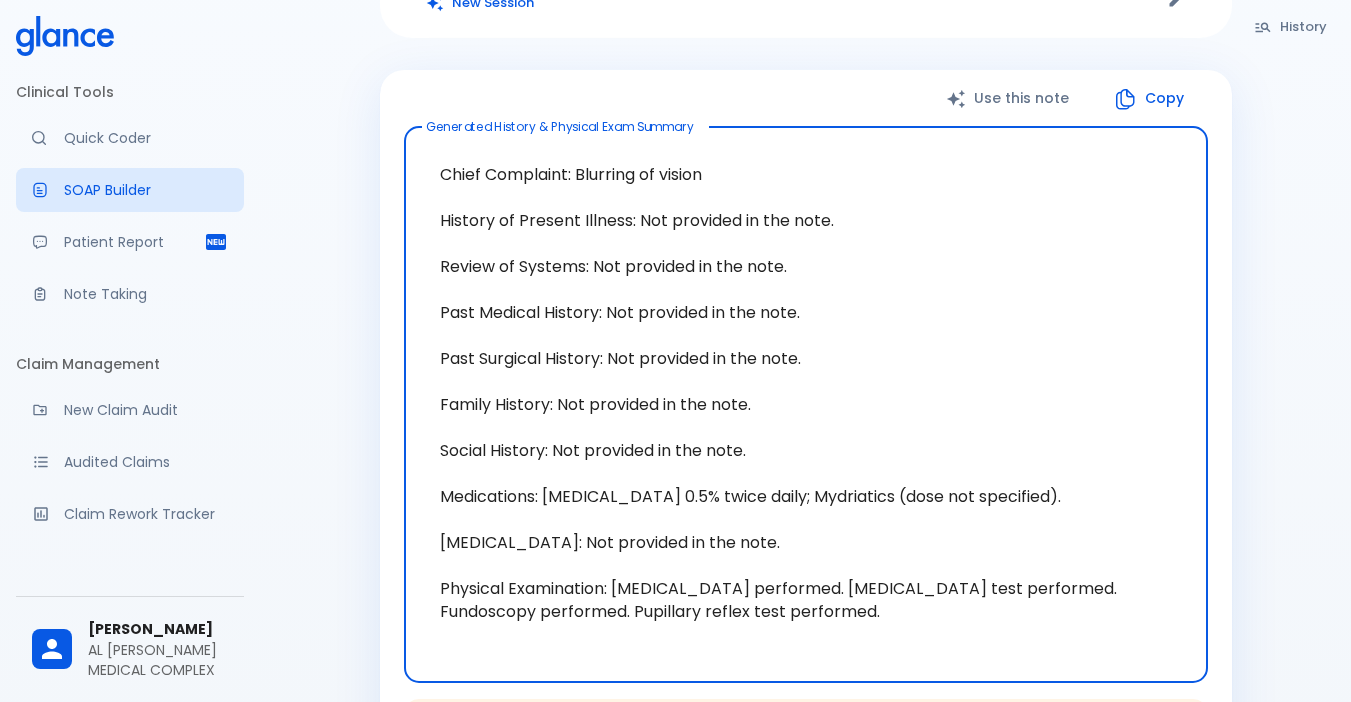 click on "Copy" at bounding box center (1150, 98) 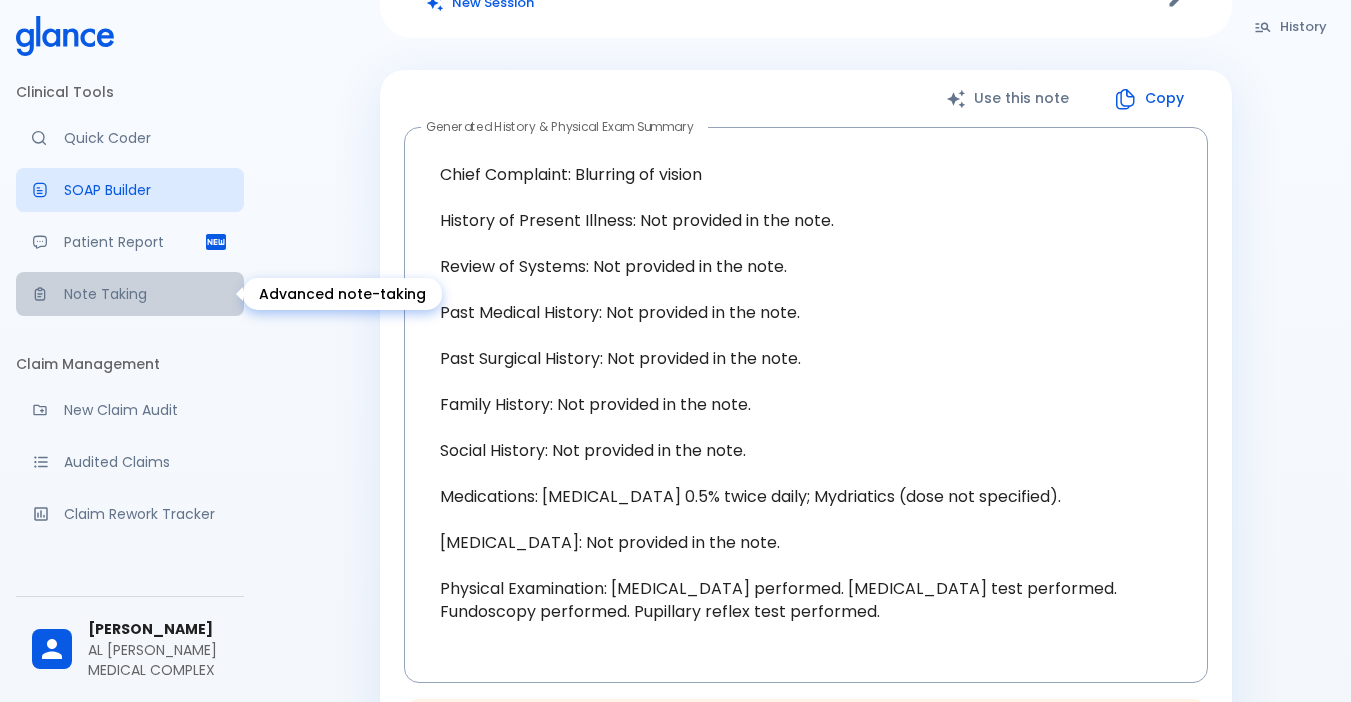 click on "Note Taking" at bounding box center [146, 294] 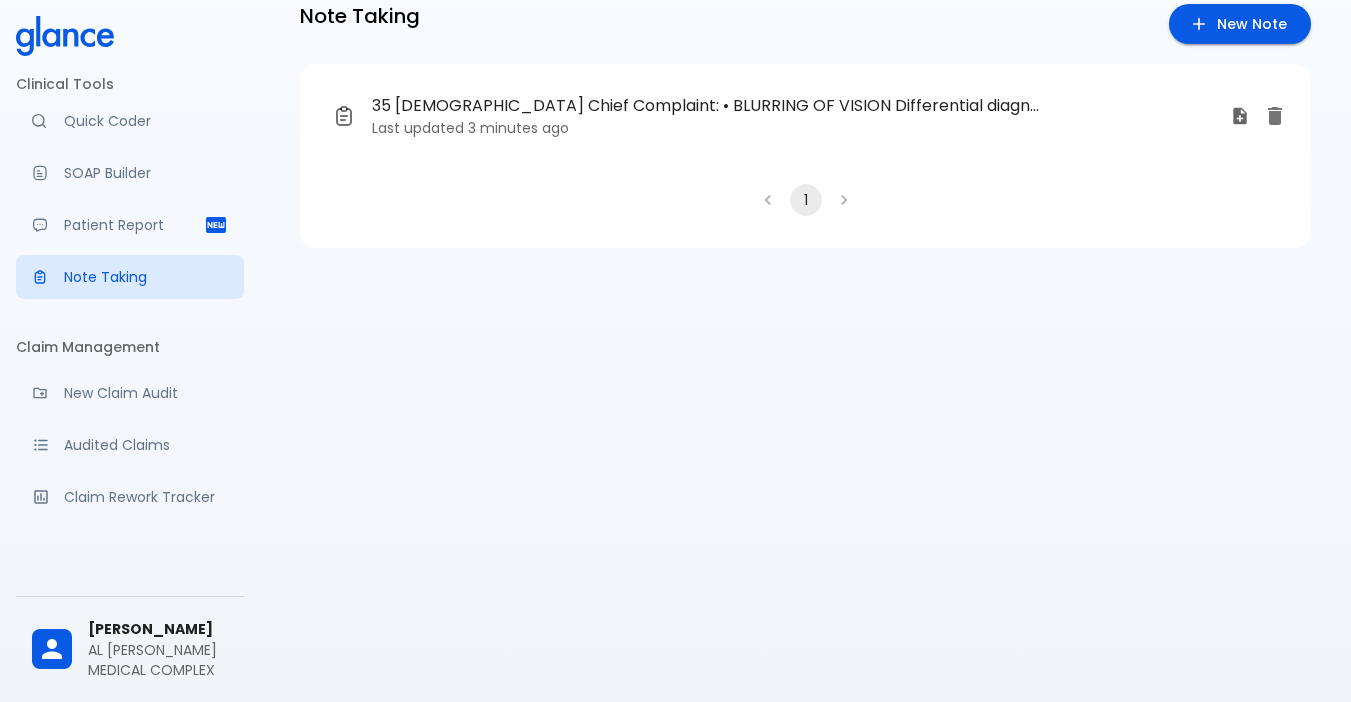 scroll, scrollTop: 0, scrollLeft: 0, axis: both 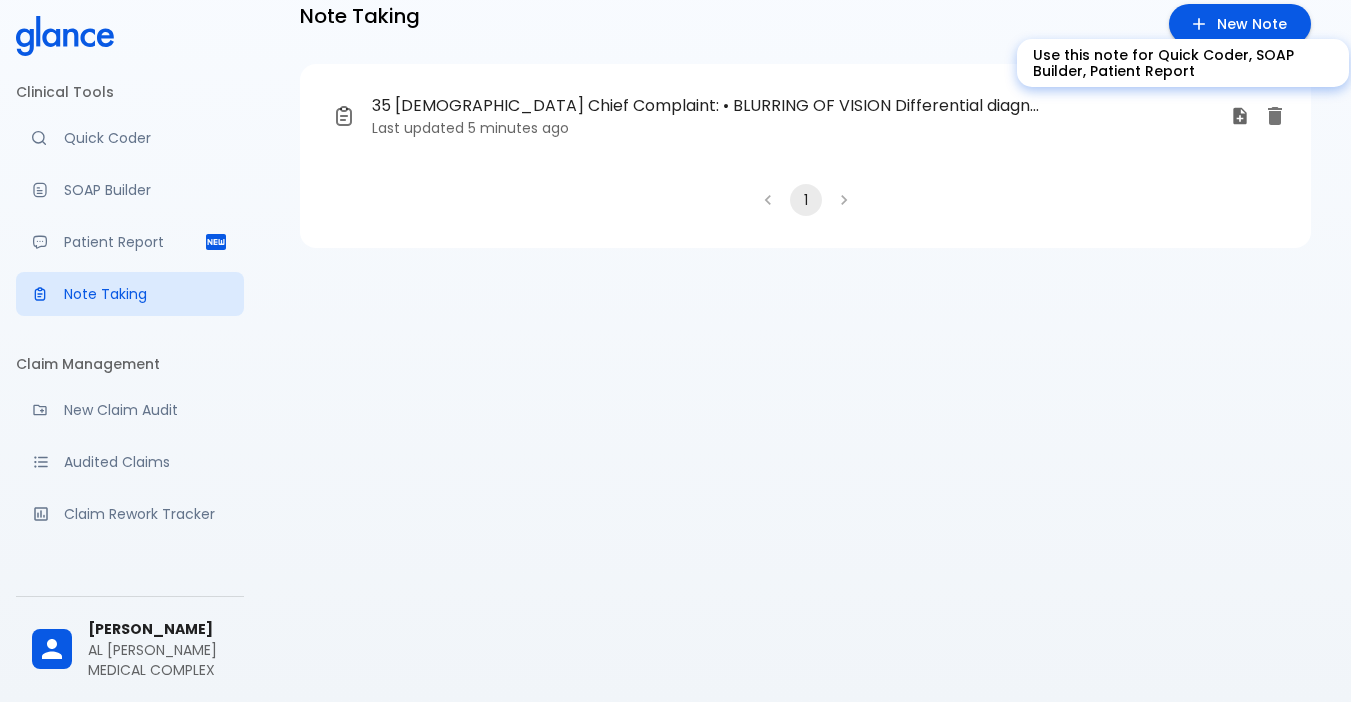 click 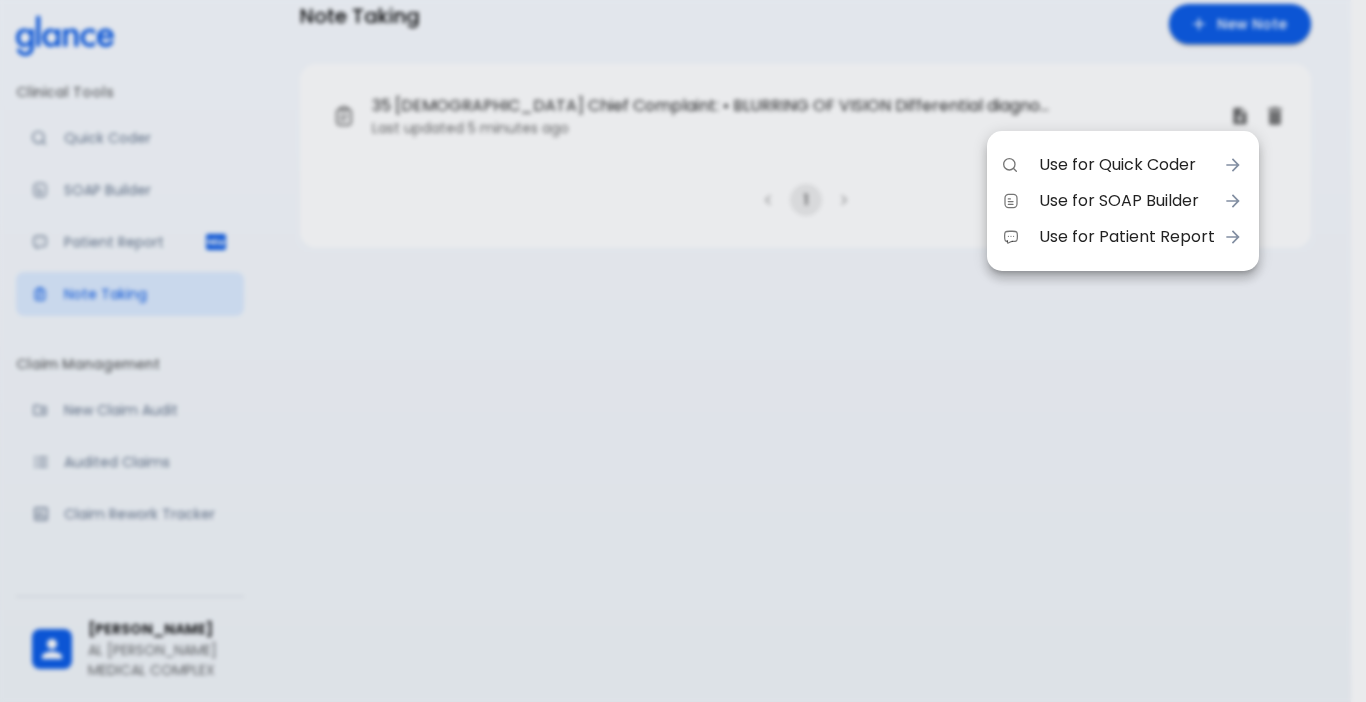 click on "Use for SOAP Builder" at bounding box center (1127, 201) 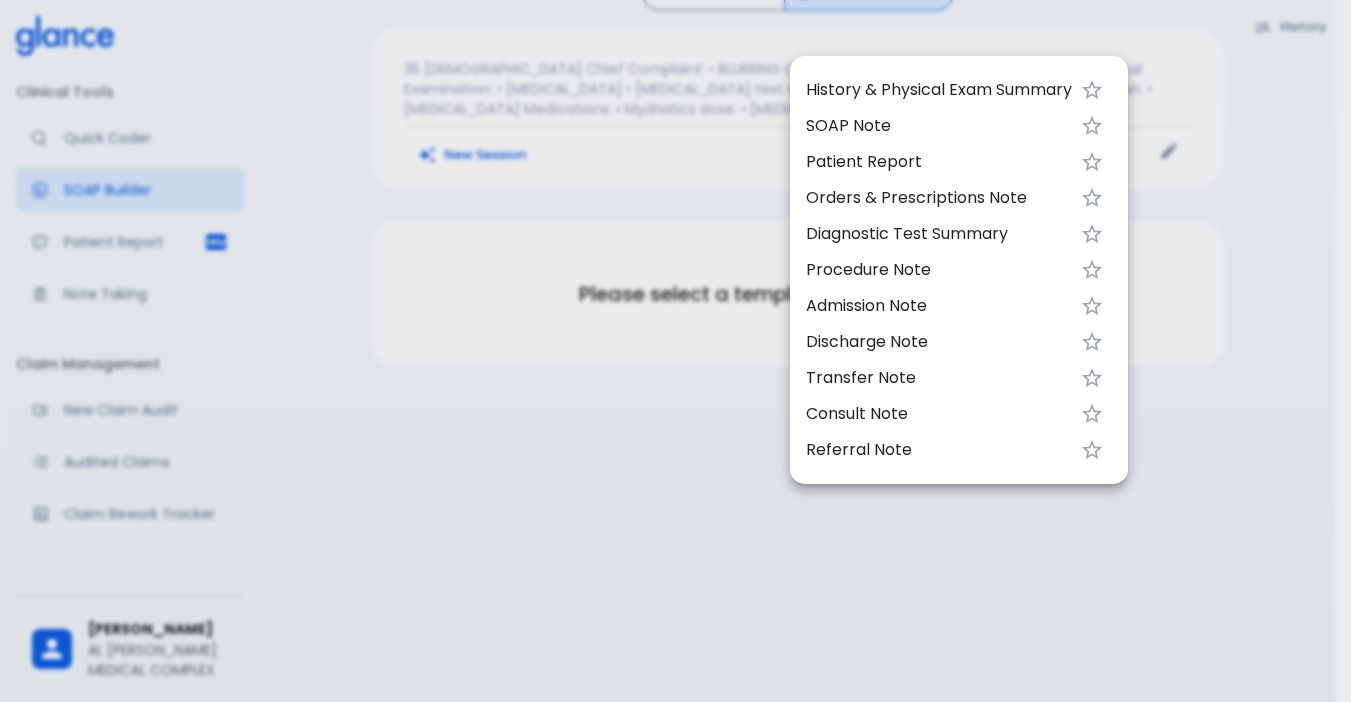 scroll, scrollTop: 0, scrollLeft: 0, axis: both 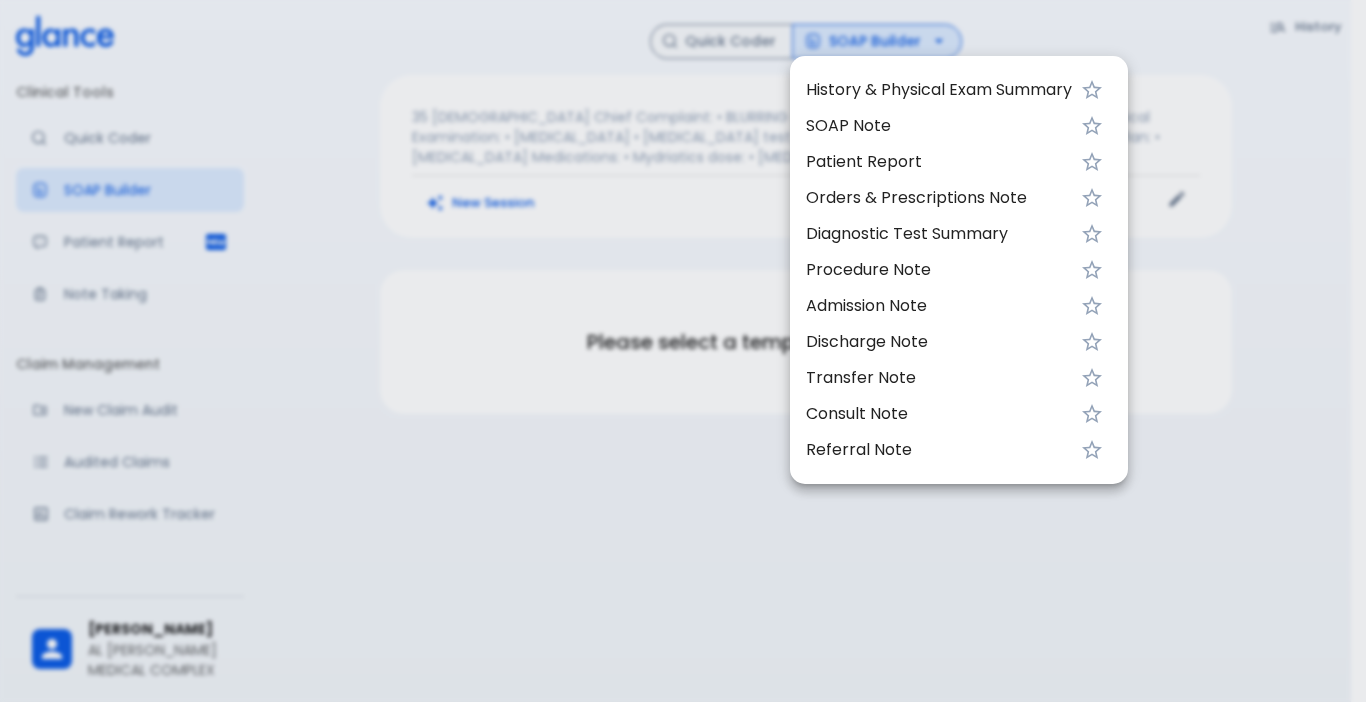 click on "History & Physical Exam Summary" at bounding box center (939, 90) 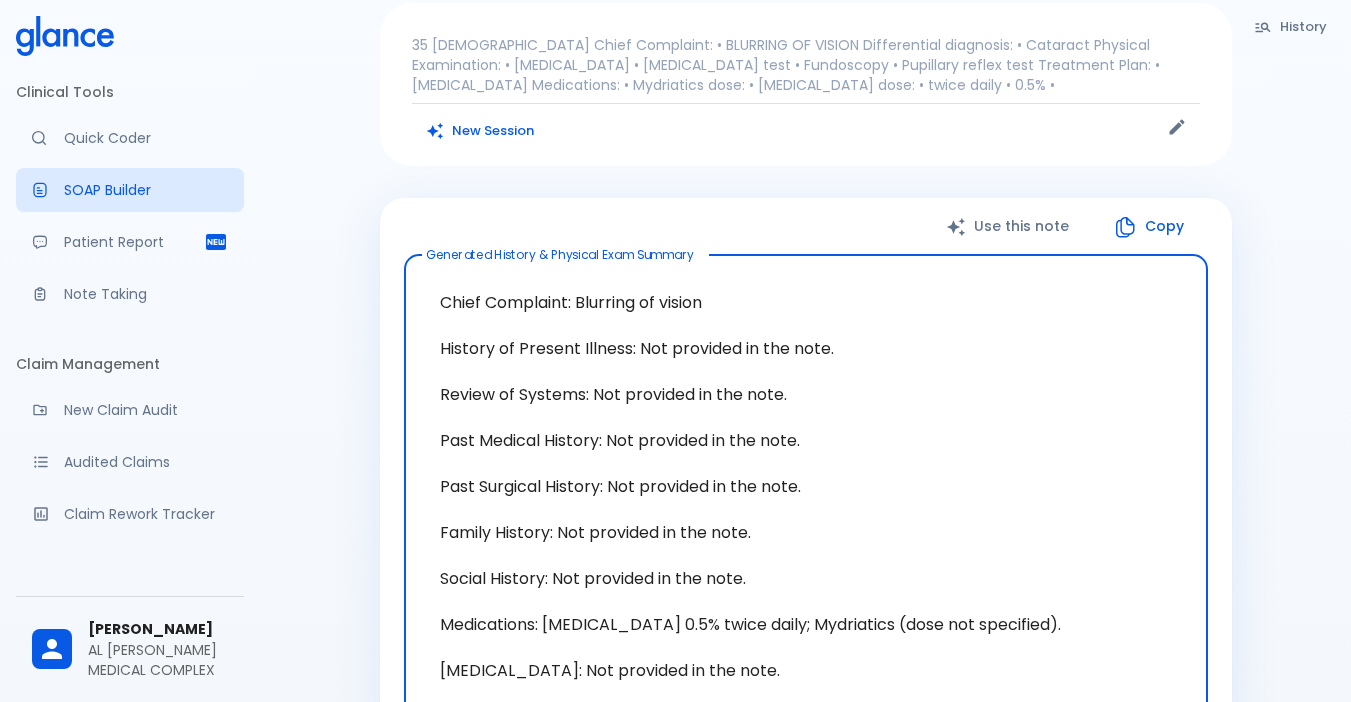 scroll, scrollTop: 100, scrollLeft: 0, axis: vertical 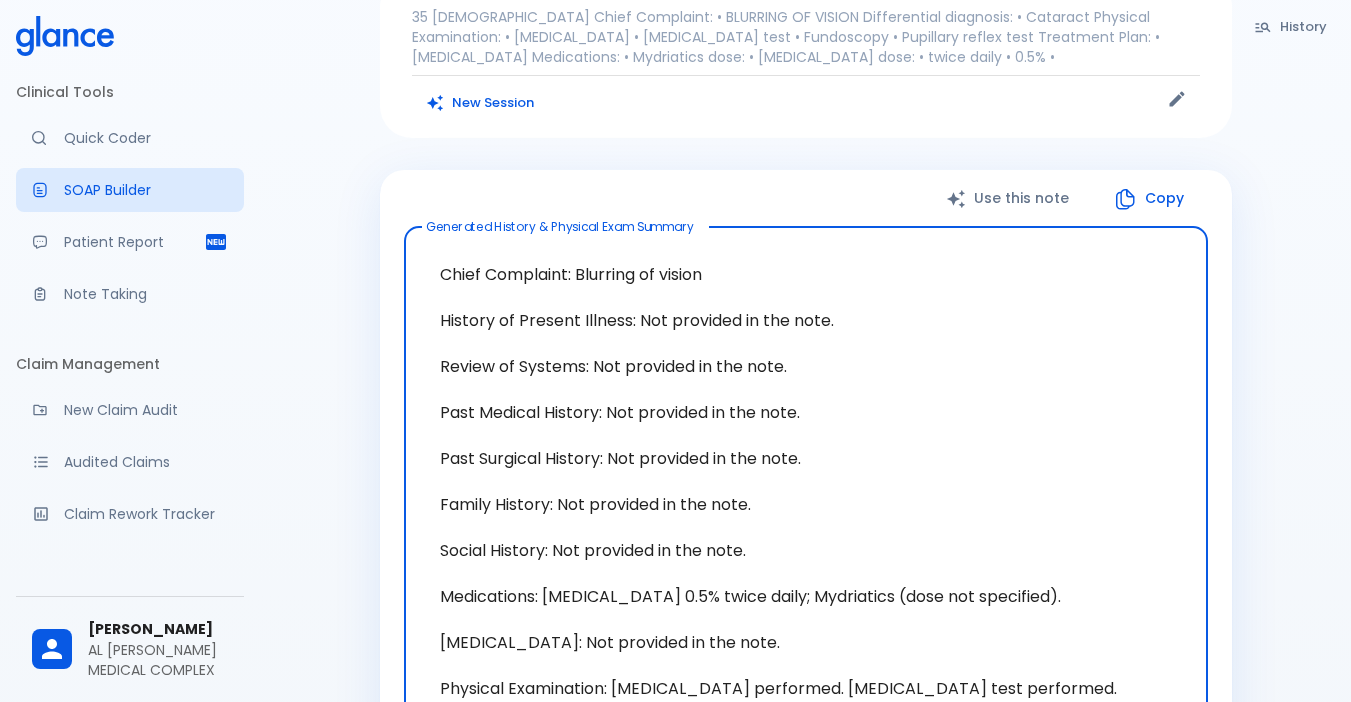 click 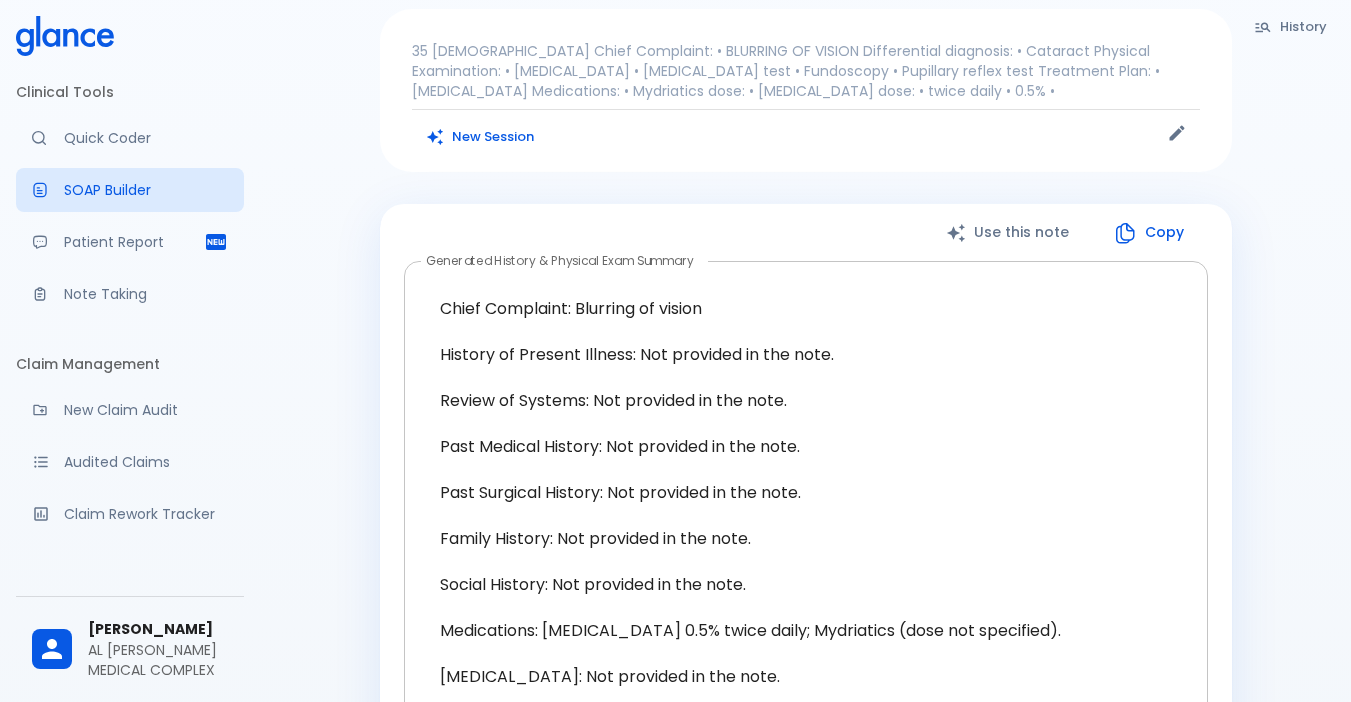 scroll, scrollTop: 0, scrollLeft: 0, axis: both 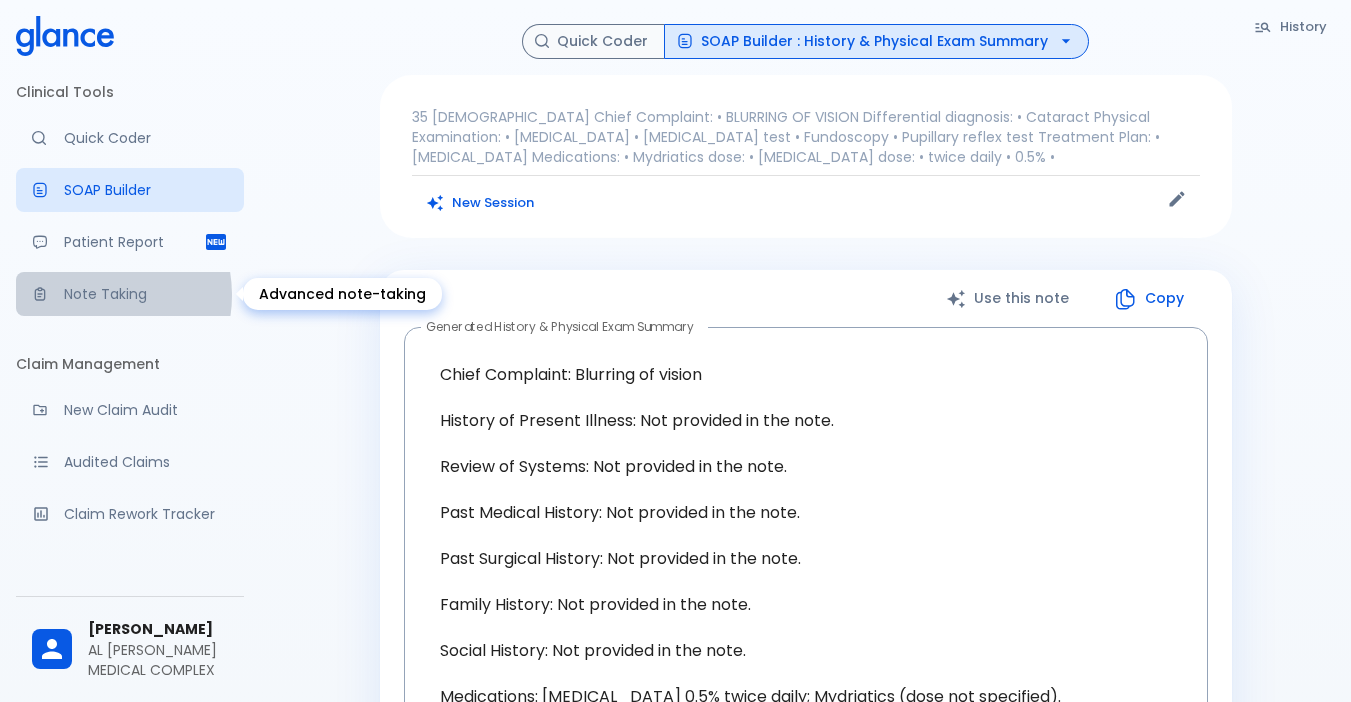 click on "Note Taking" at bounding box center (146, 294) 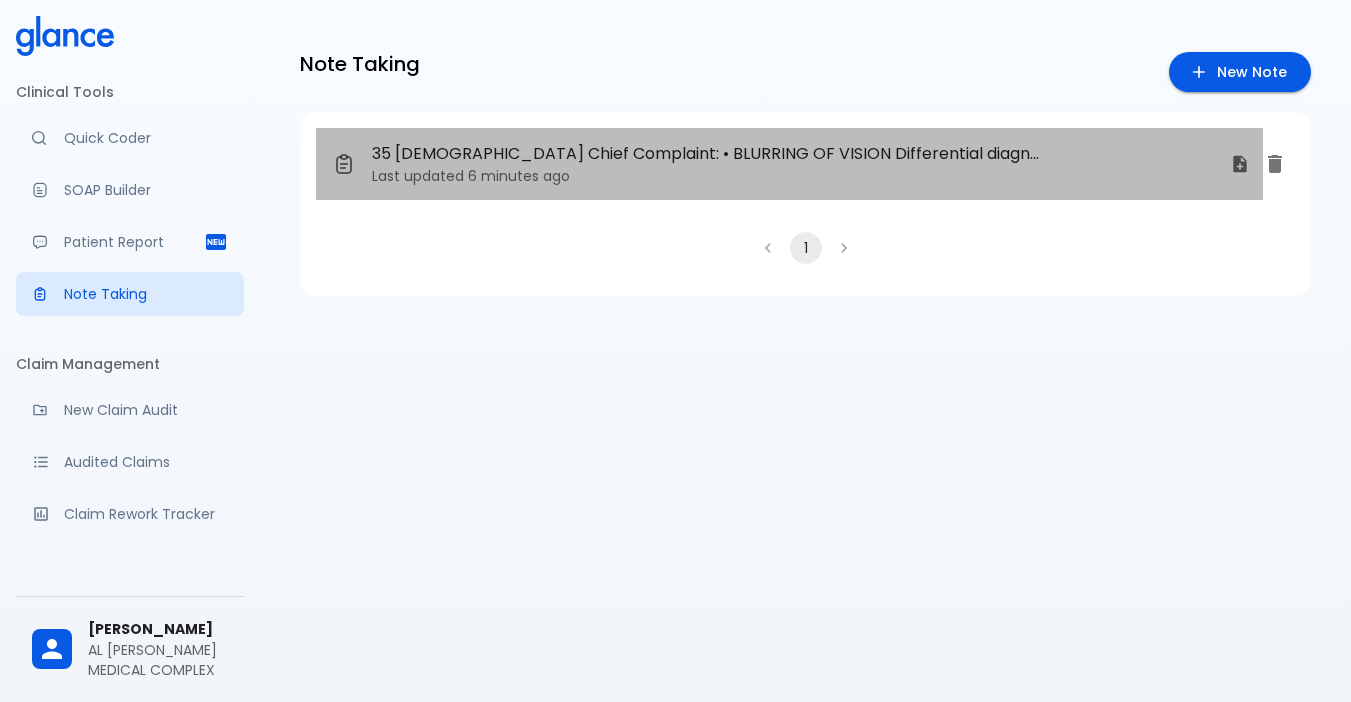 click on "35 female
Chief Complaint:
• BLURRING OF VISION
Differential diagnosis:
• Cataract
Physical Examination:
• Slit-lamp examination
• Visual acuity test
• Fundoscopy
• Pupillary reflex test
Treatment Plan:
• Cataract surgery
Medications:
•  Mydriatics dose:
•  Tropicamide dose:
•  twice daily
•  0.5%
•" at bounding box center (710, 154) 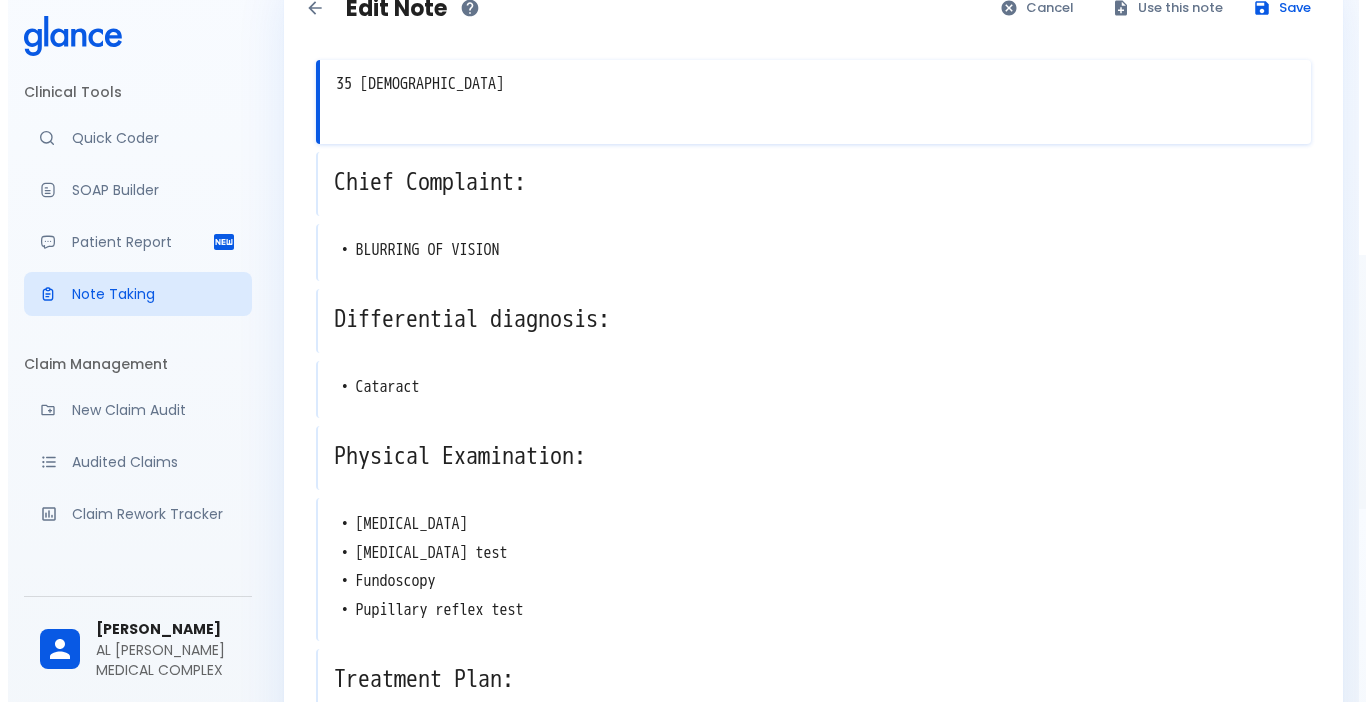 scroll, scrollTop: 0, scrollLeft: 0, axis: both 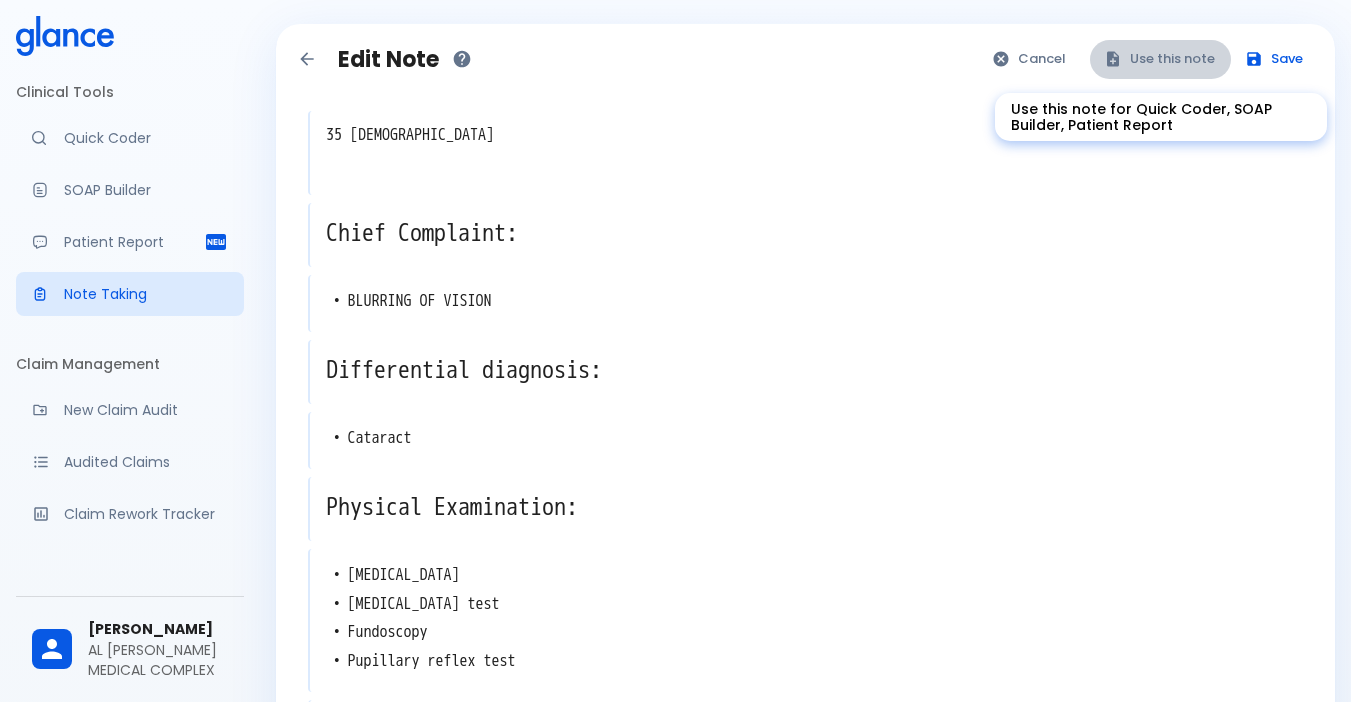 click on "Use this note" at bounding box center (1160, 59) 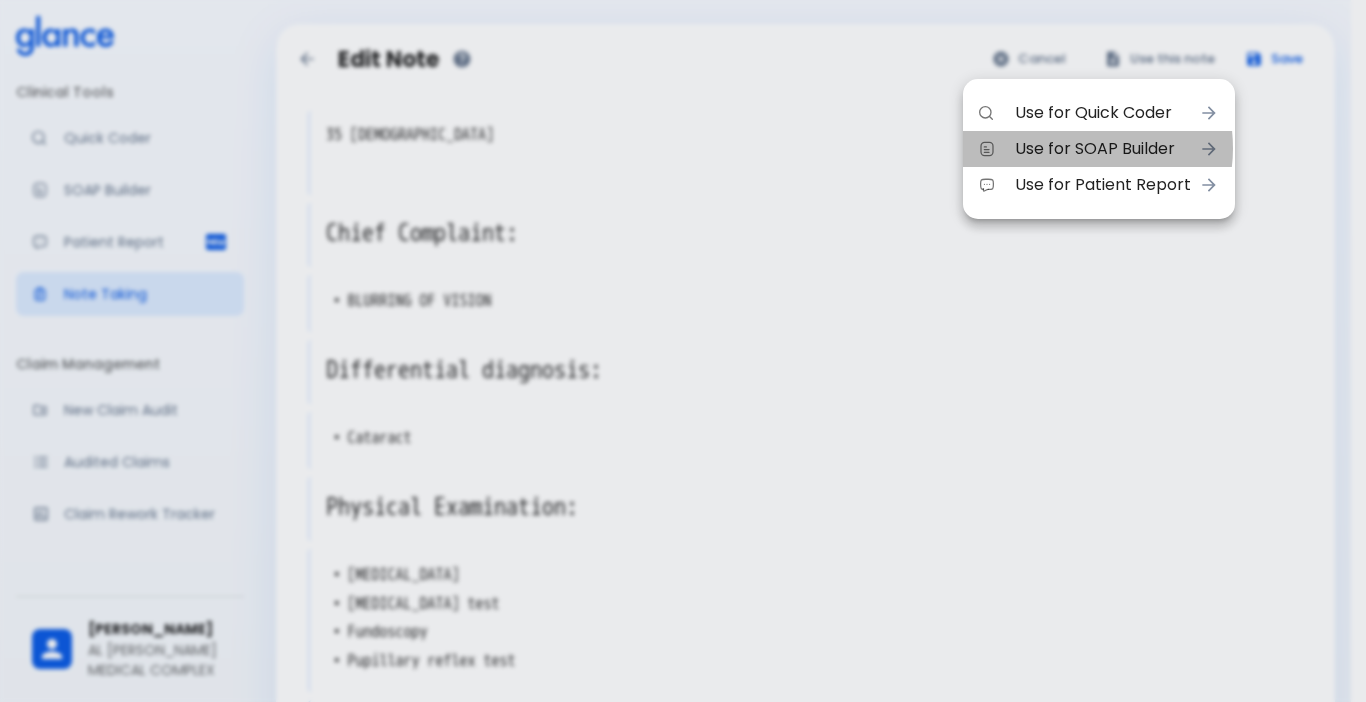 click on "Use for SOAP Builder" at bounding box center [1103, 149] 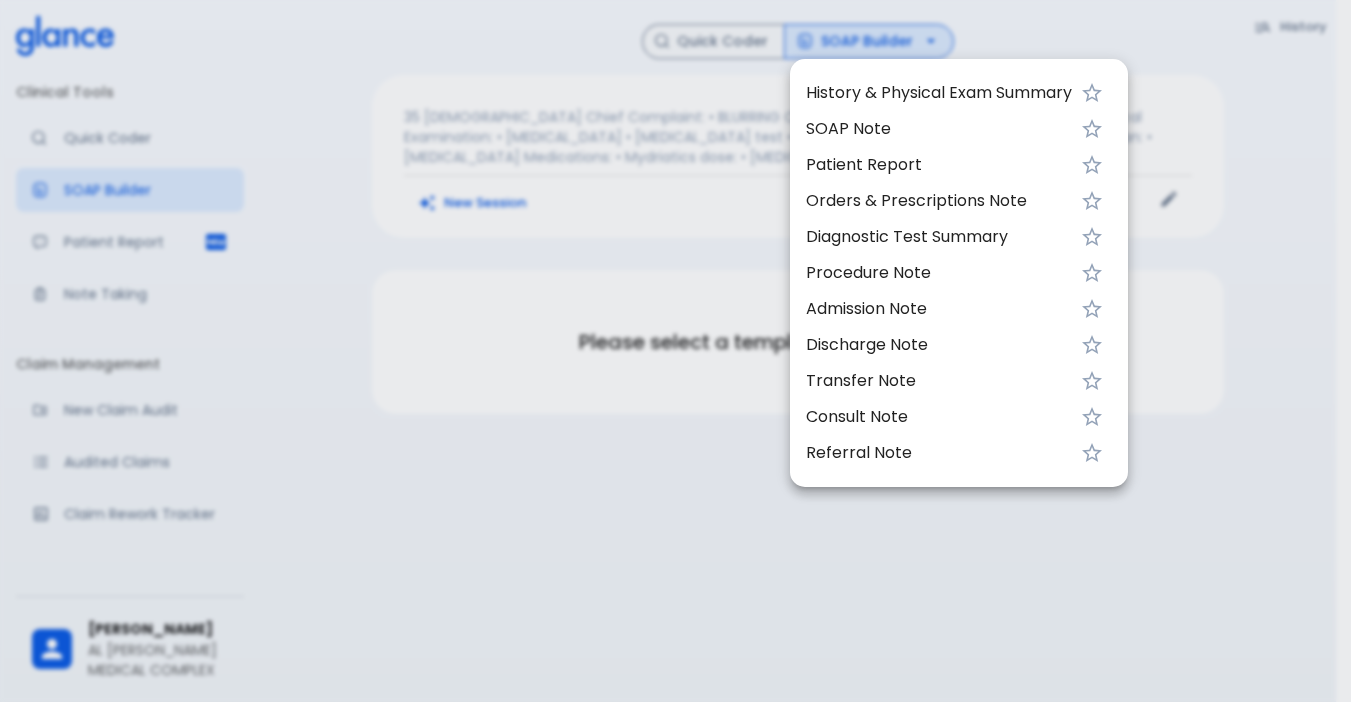 click at bounding box center (675, 351) 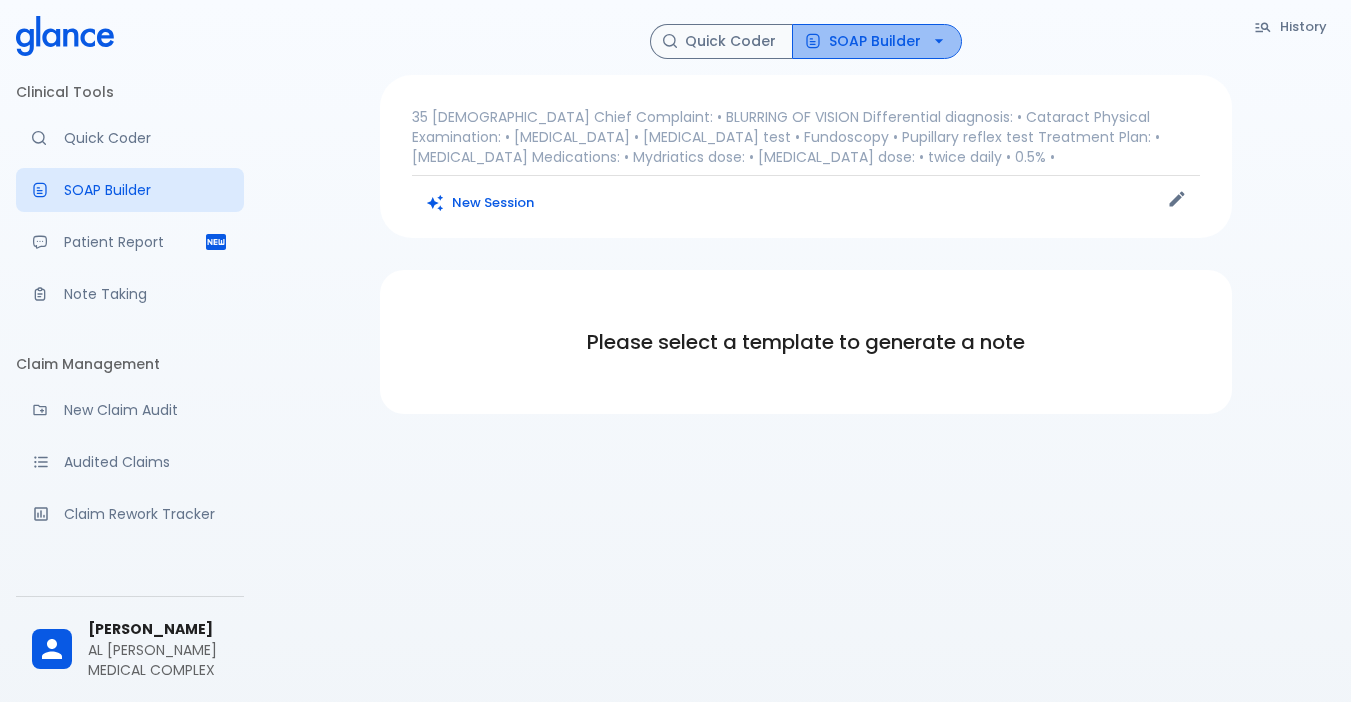 click on "SOAP Builder" at bounding box center (877, 41) 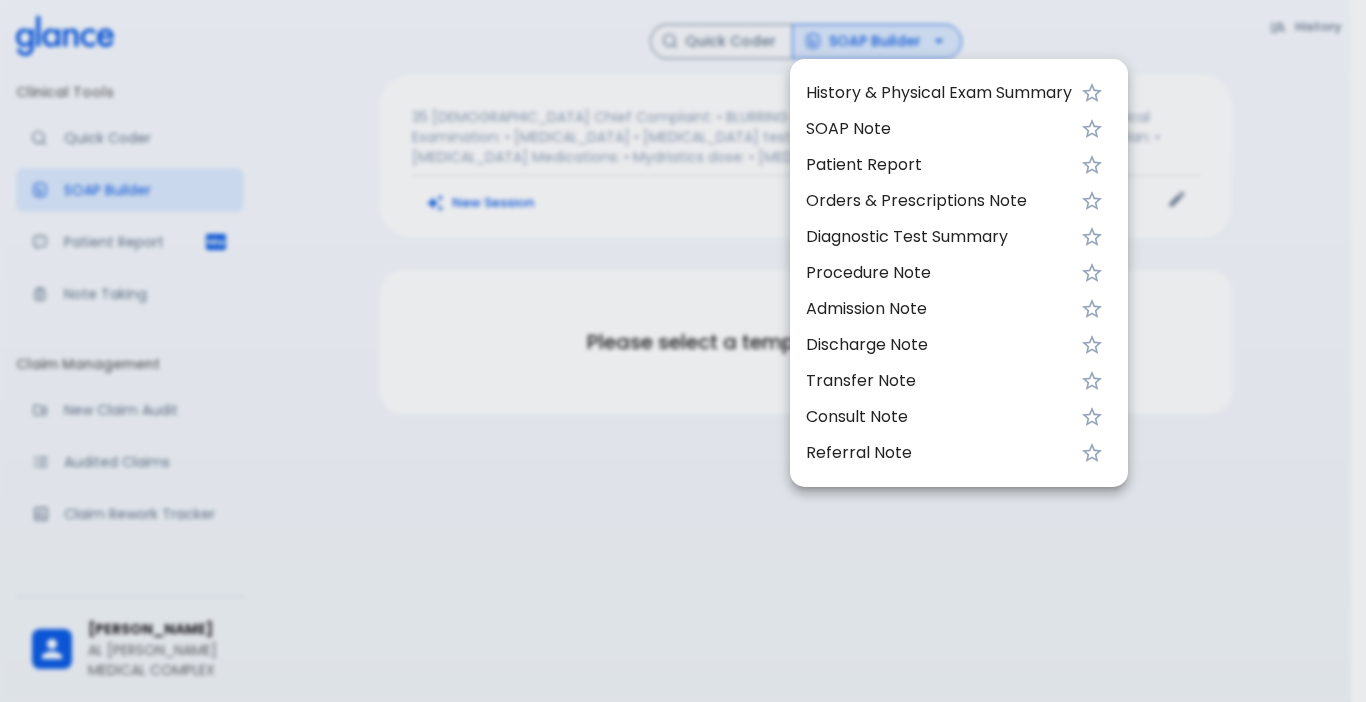 click on "SOAP Note" at bounding box center (959, 129) 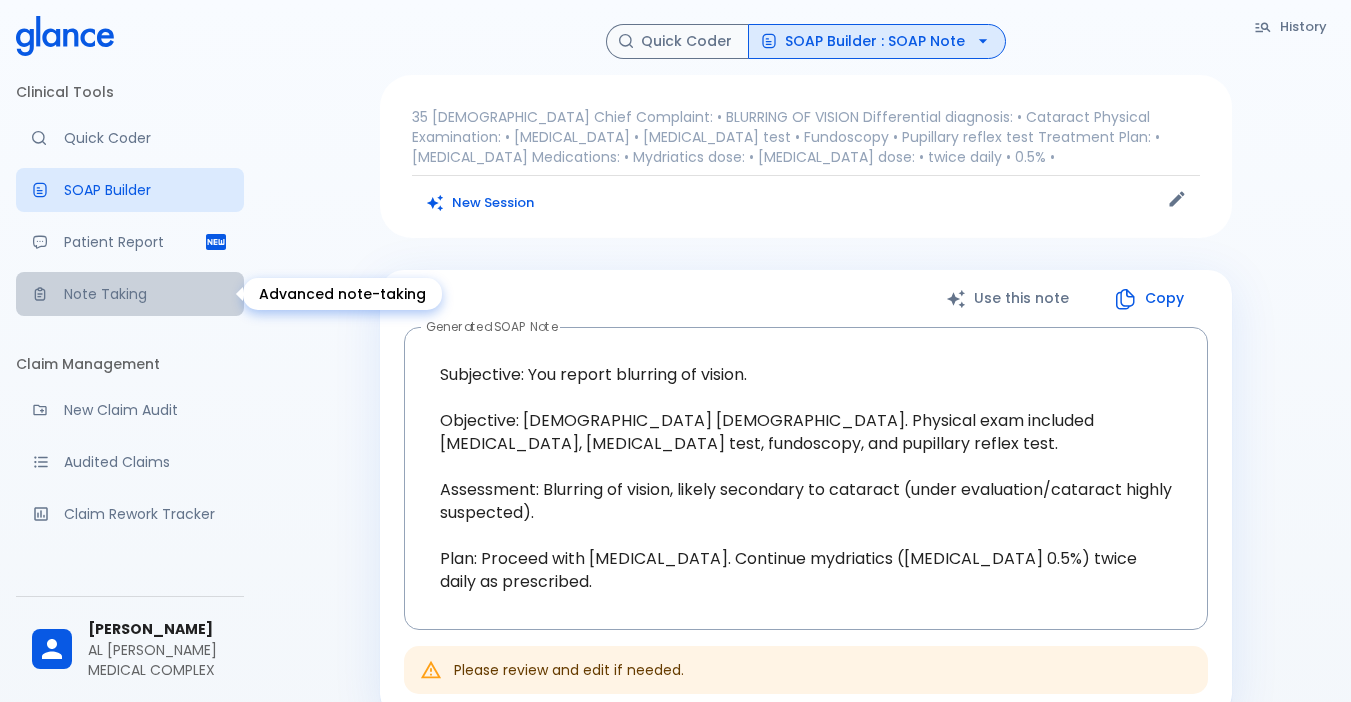 click on "Note Taking" at bounding box center (146, 294) 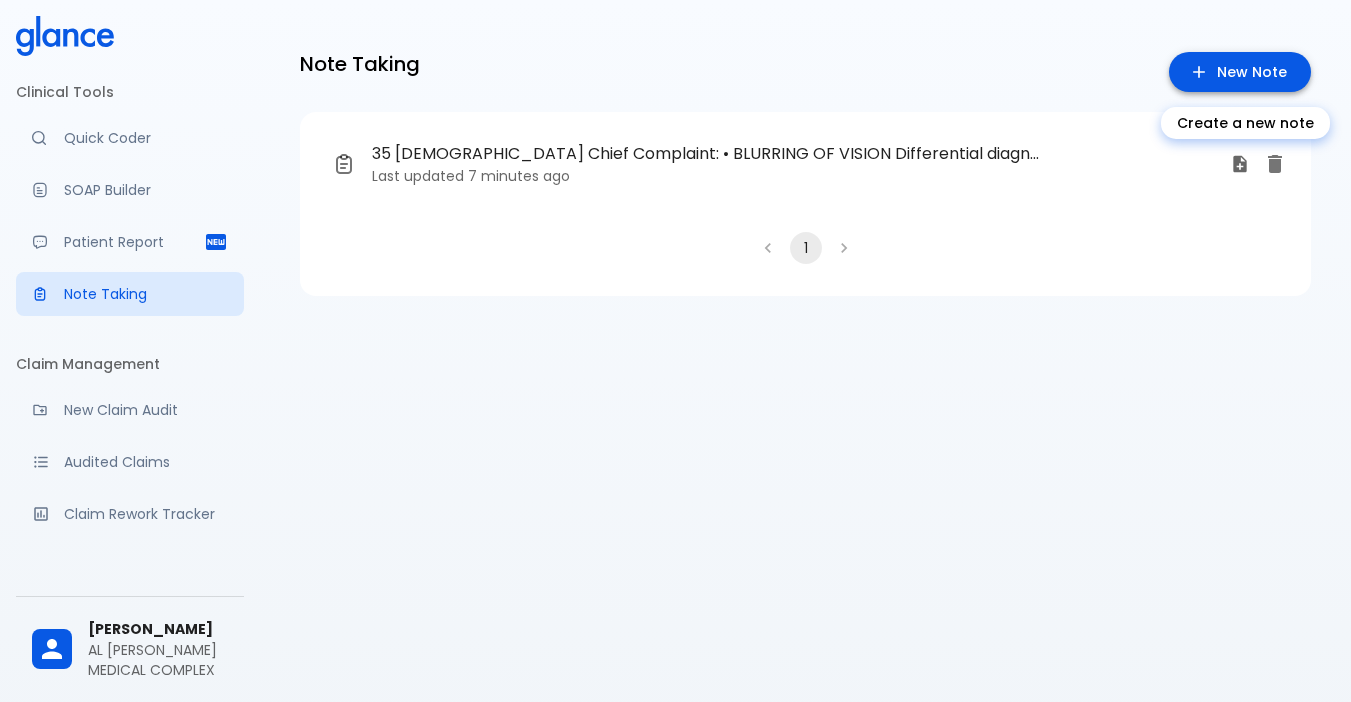 click on "New Note" at bounding box center (1240, 72) 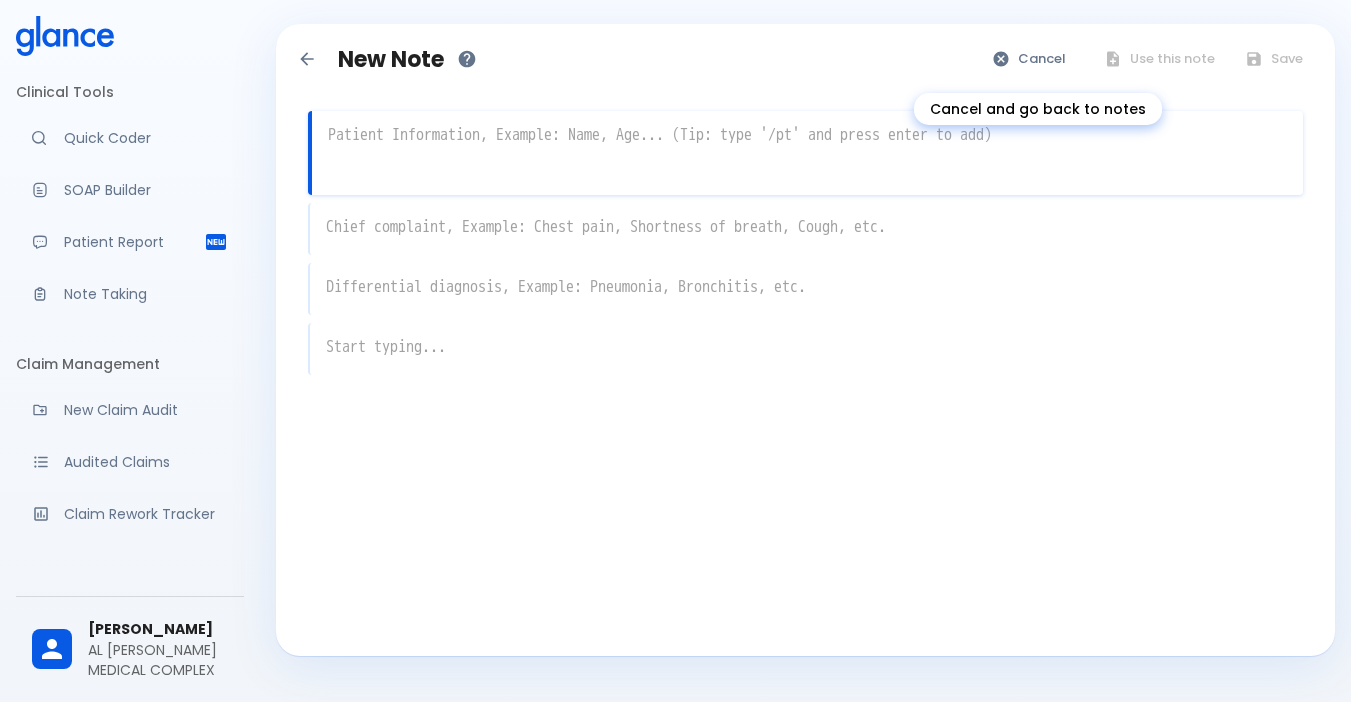 click on "Cancel" at bounding box center [1030, 59] 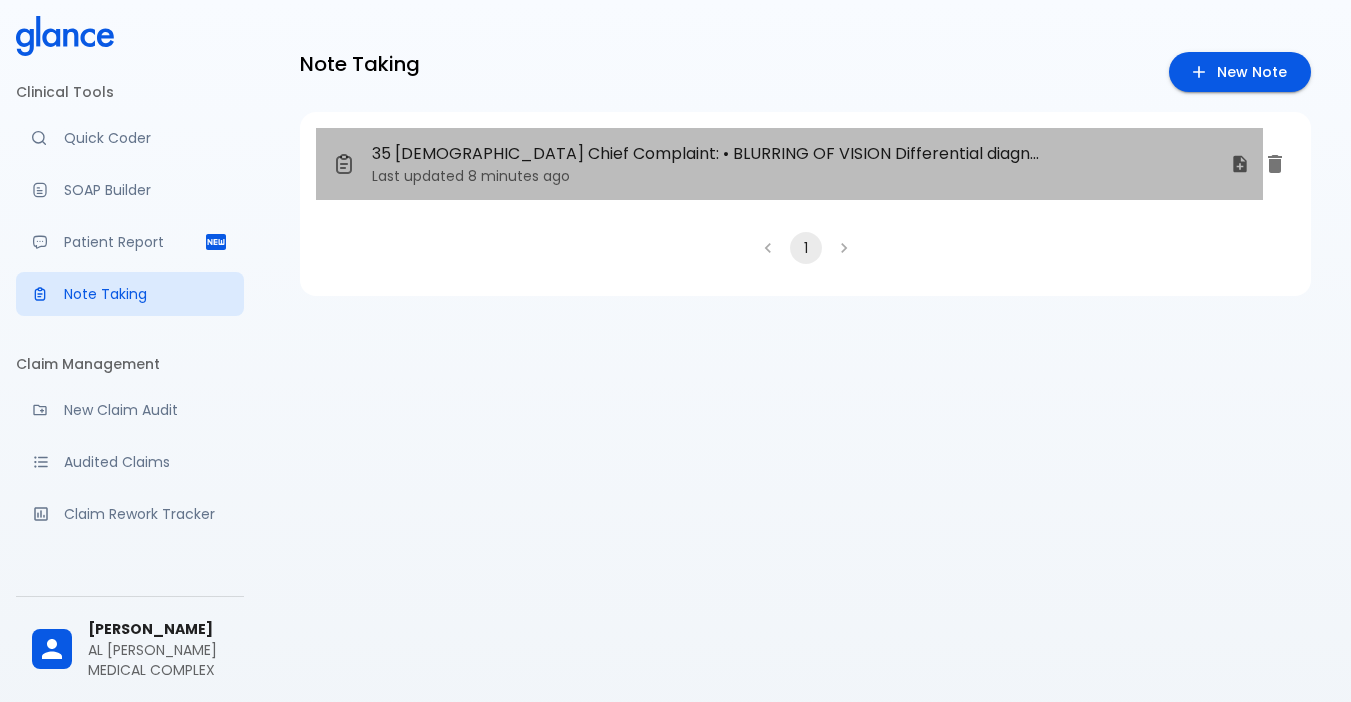 click on "35 female
Chief Complaint:
• BLURRING OF VISION
Differential diagnosis:
• Cataract
Physical Examination:
• Slit-lamp examination
• Visual acuity test
• Fundoscopy
• Pupillary reflex test
Treatment Plan:
• Cataract surgery
Medications:
•  Mydriatics dose:
•  Tropicamide dose:
•  twice daily
•  0.5%
•" at bounding box center (710, 154) 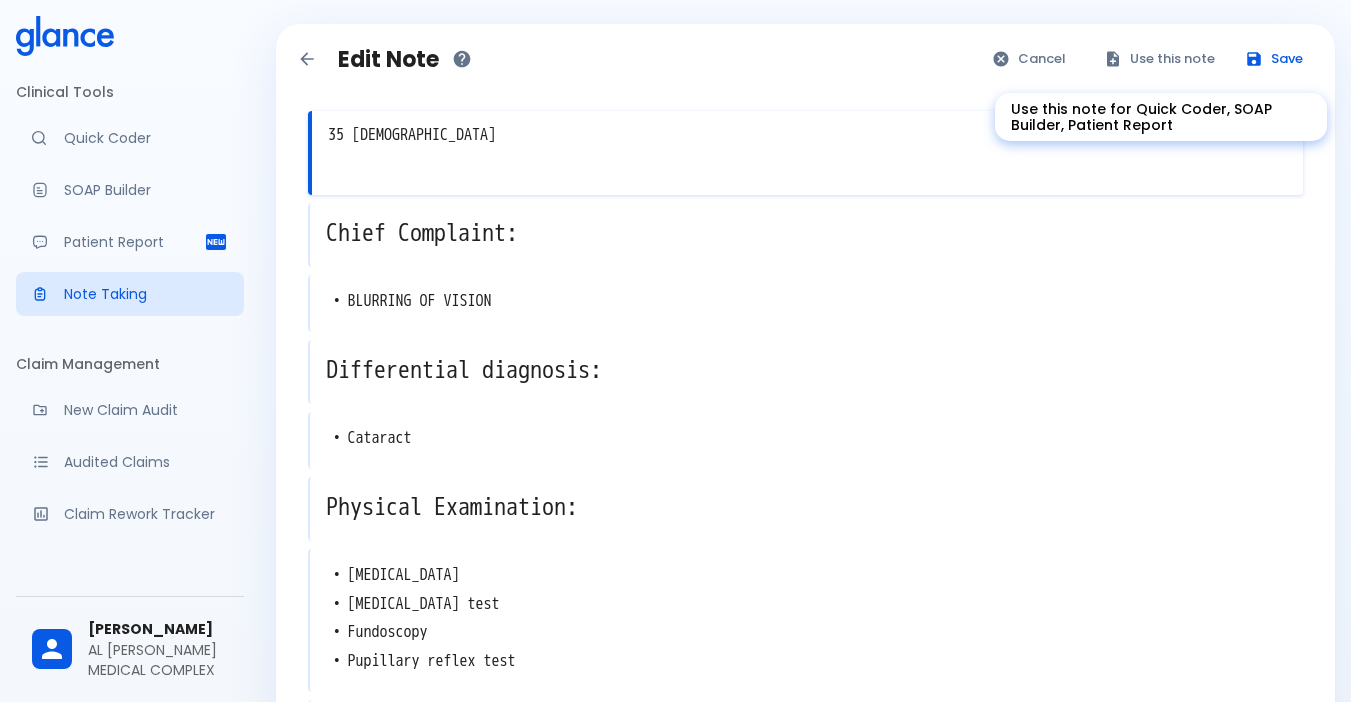click on "Use this note" at bounding box center (1160, 59) 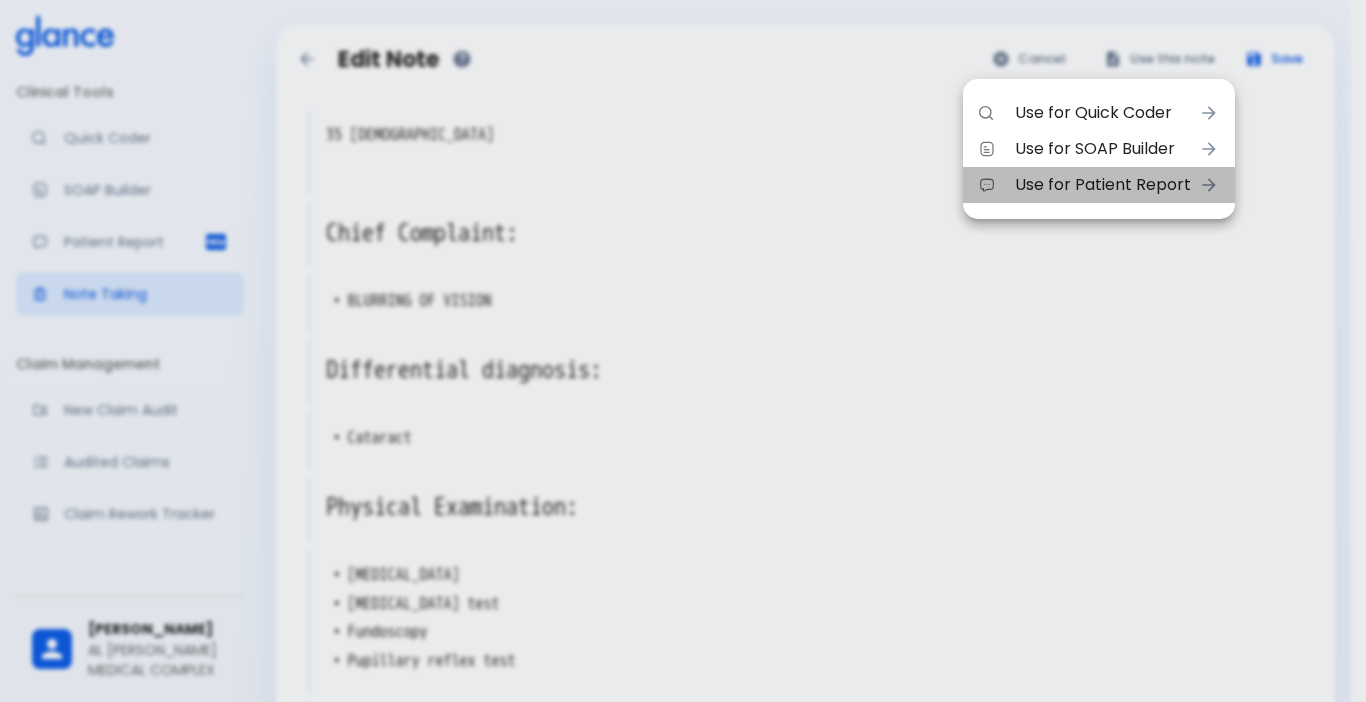 click on "Use for Patient Report" at bounding box center (1103, 185) 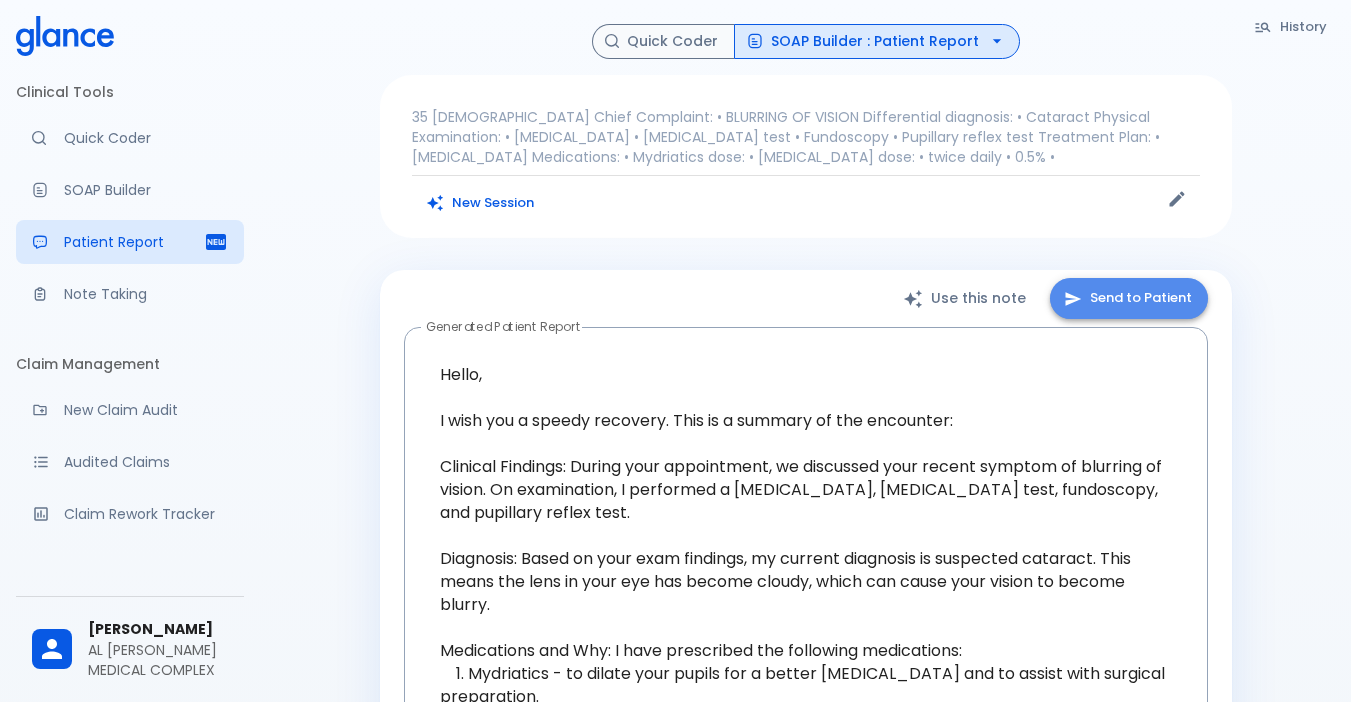 click on "Send to Patient" at bounding box center (1129, 298) 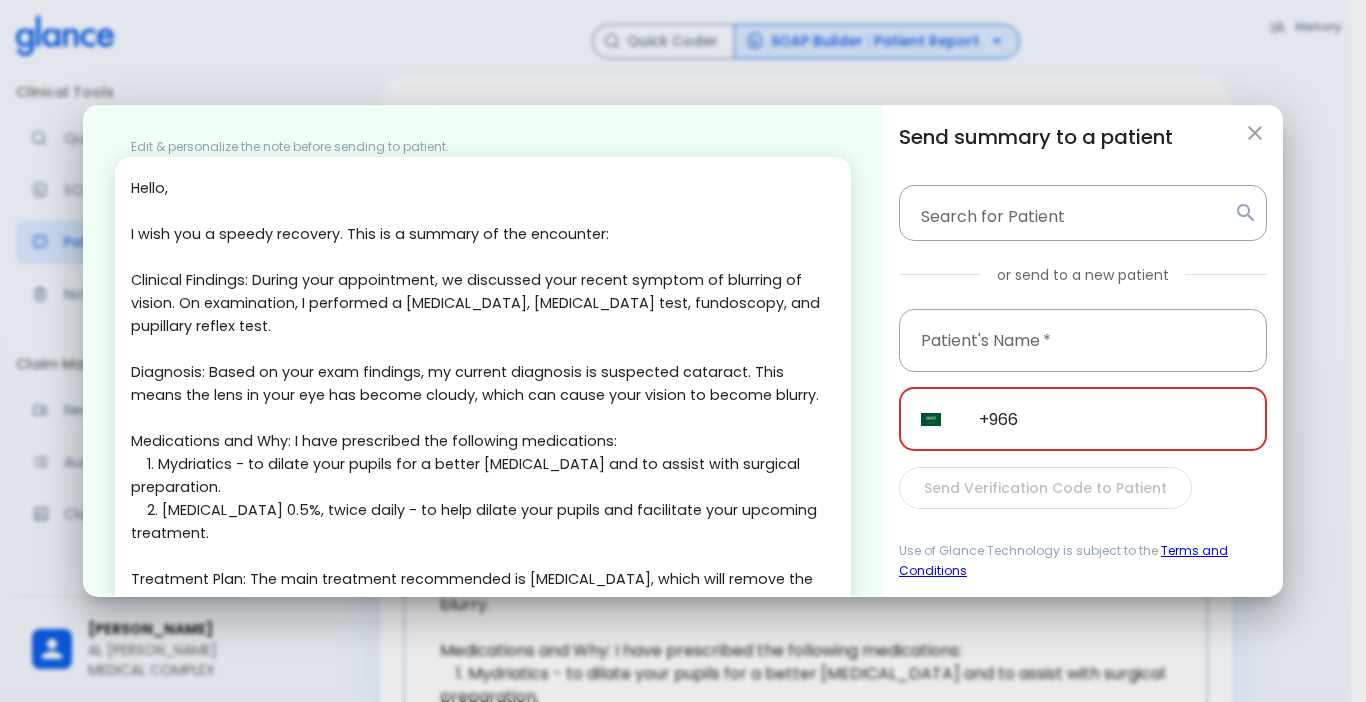 click on "+966" at bounding box center [1112, 419] 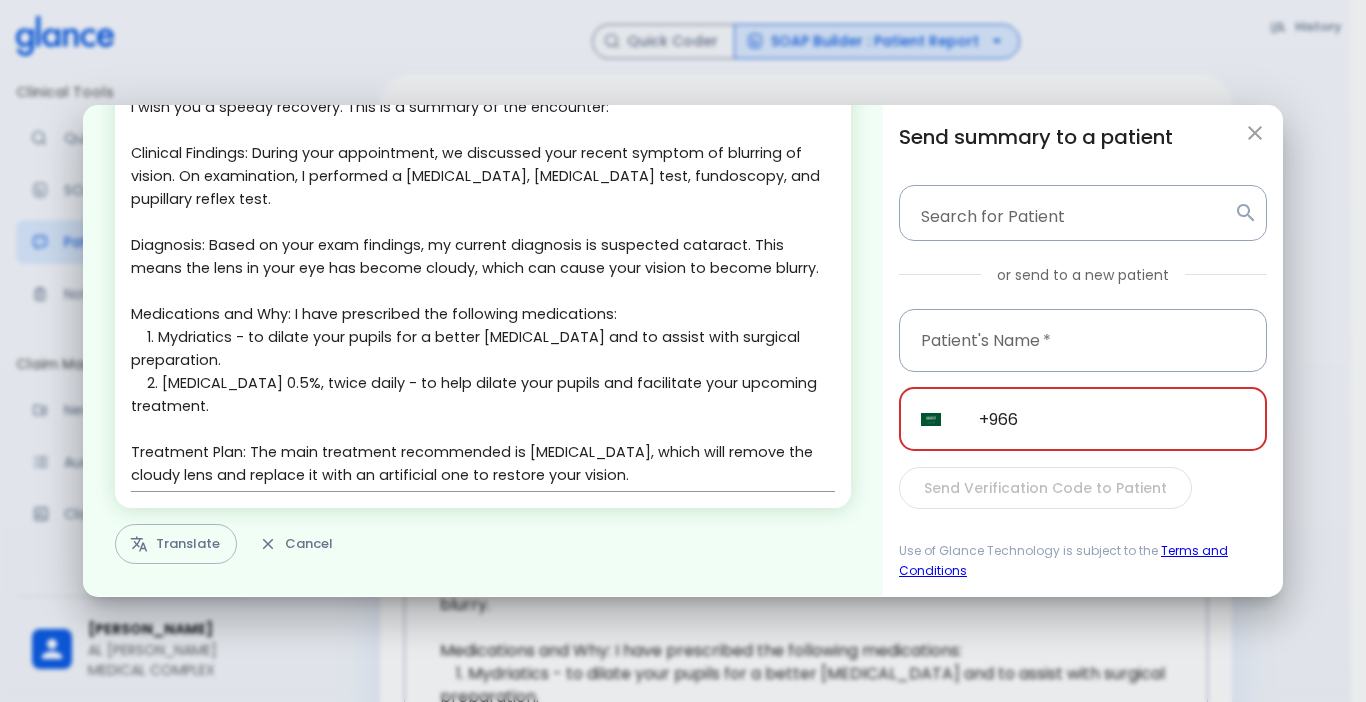 scroll, scrollTop: 128, scrollLeft: 0, axis: vertical 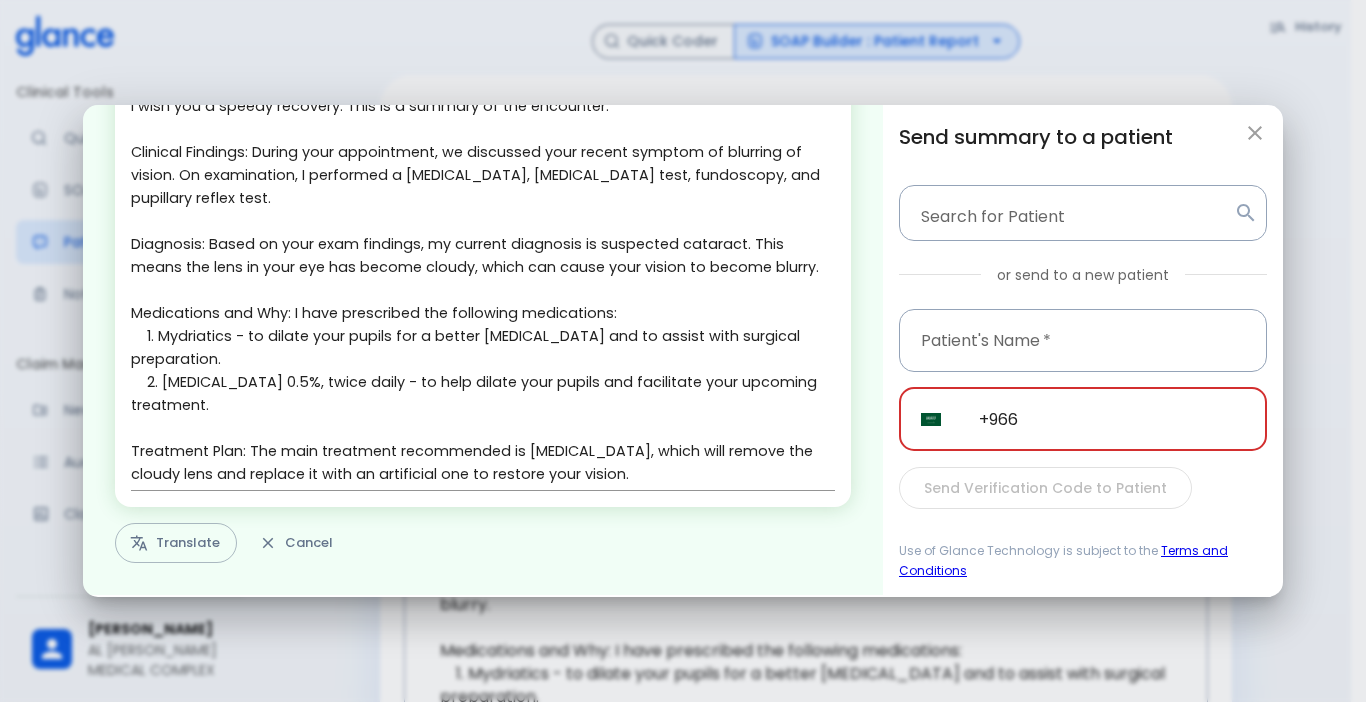 click on "Edit & personalize the note before sending to patient. Hello,
I wish you a speedy recovery. This is a summary of the encounter:
Clinical Findings: During your appointment, we discussed your recent symptom of blurring of vision. On examination, I performed a slit-lamp examination, visual acuity test, fundoscopy, and pupillary reflex test.
Diagnosis: Based on your exam findings, my current diagnosis is suspected cataract. This means the lens in your eye has become cloudy, which can cause your vision to become blurry.
Medications and Why: I have prescribed the following medications:
1. Mydriatics - to dilate your pupils for a better eye examination and to assist with surgical preparation.
2. Tropicamide 0.5%, twice daily - to help dilate your pupils and facilitate your upcoming treatment.
Treatment Plan: The main treatment recommended is cataract surgery, which will remove the cloudy lens and replace it with an artificial one to restore your vision. x Translate   Cancel" at bounding box center (483, 350) 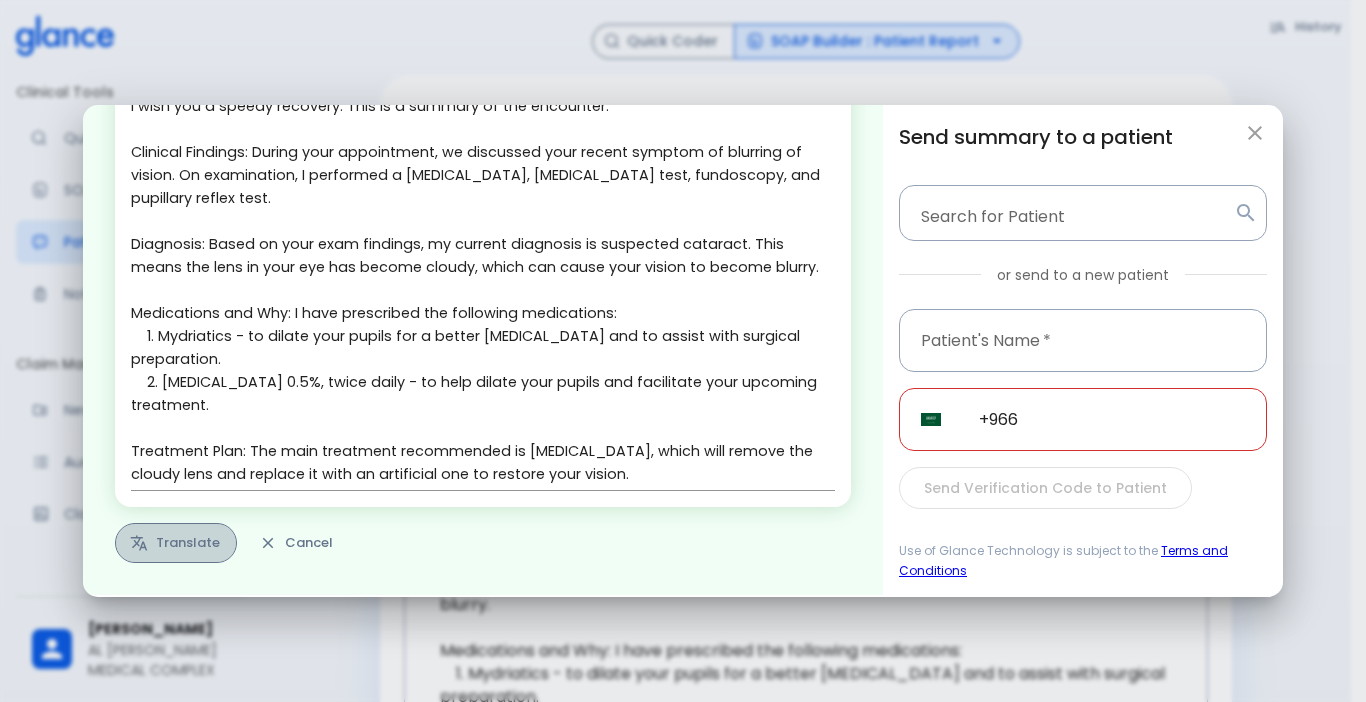 click on "Translate" at bounding box center [176, 543] 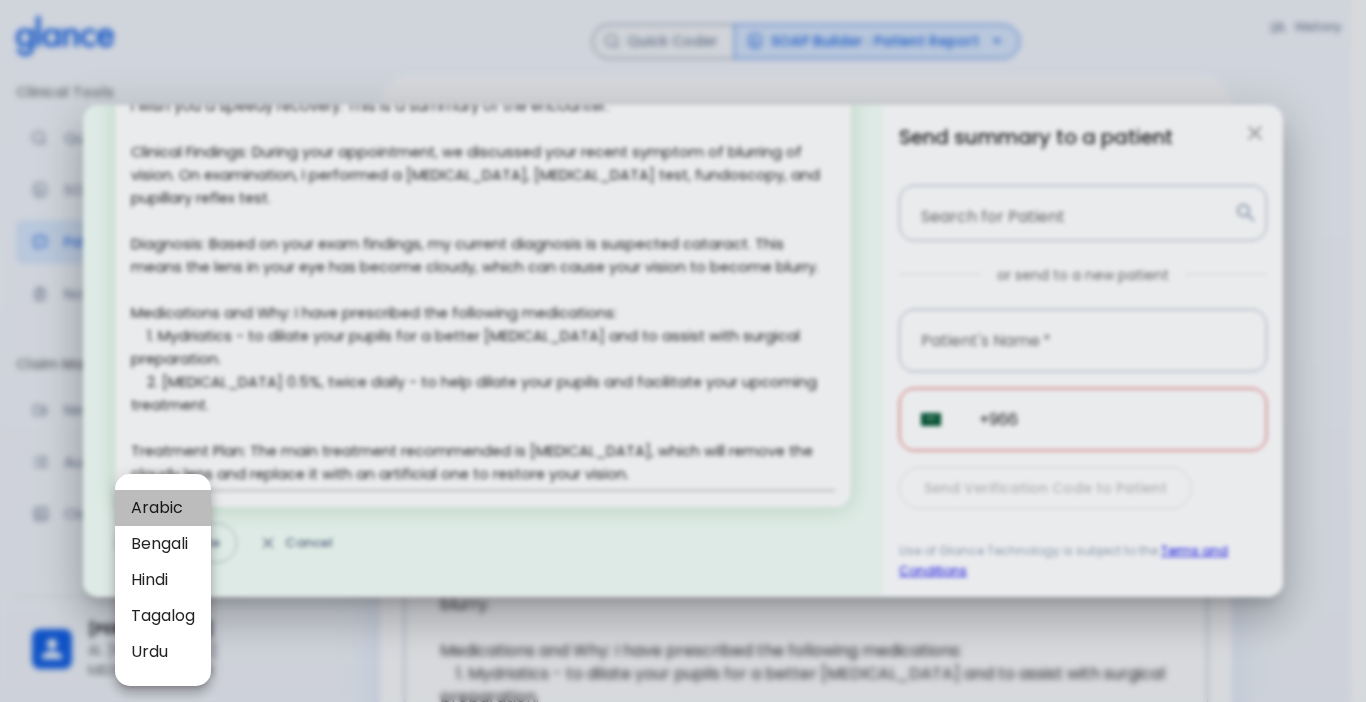 click on "Arabic" at bounding box center (163, 508) 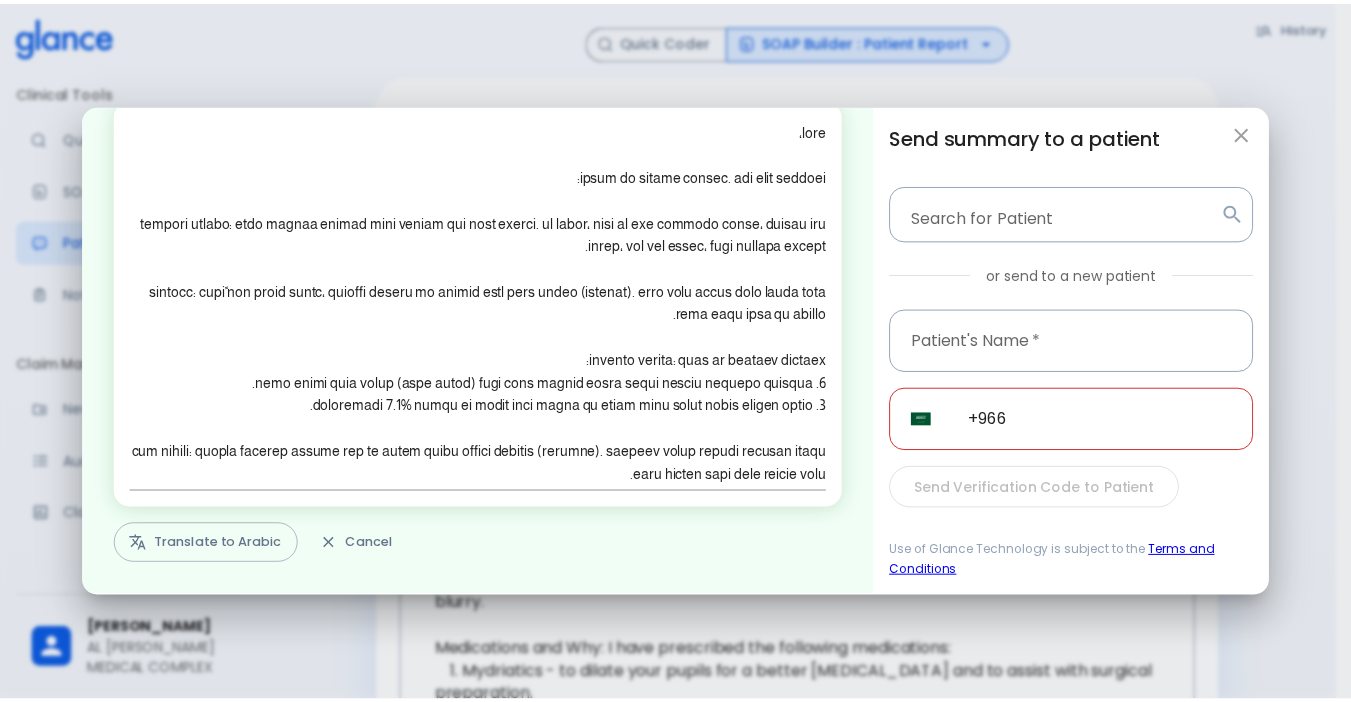scroll, scrollTop: 0, scrollLeft: 0, axis: both 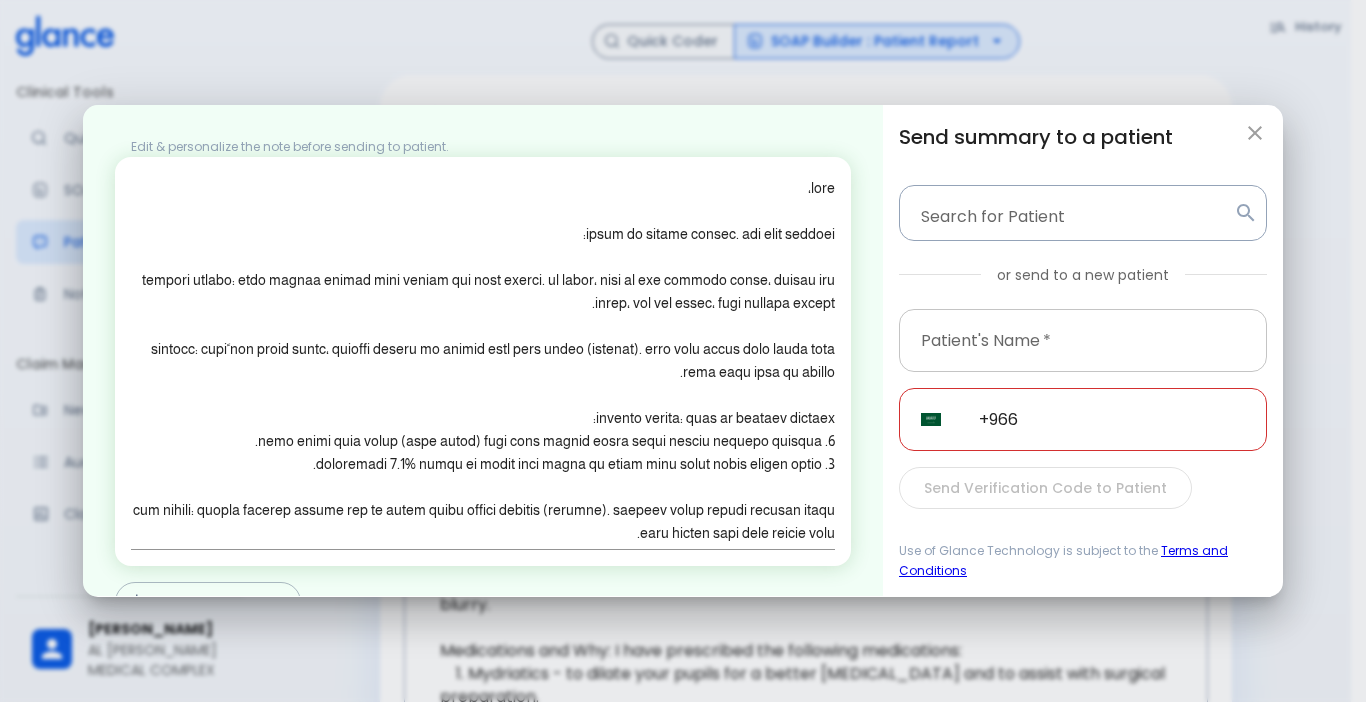 click at bounding box center [1083, 340] 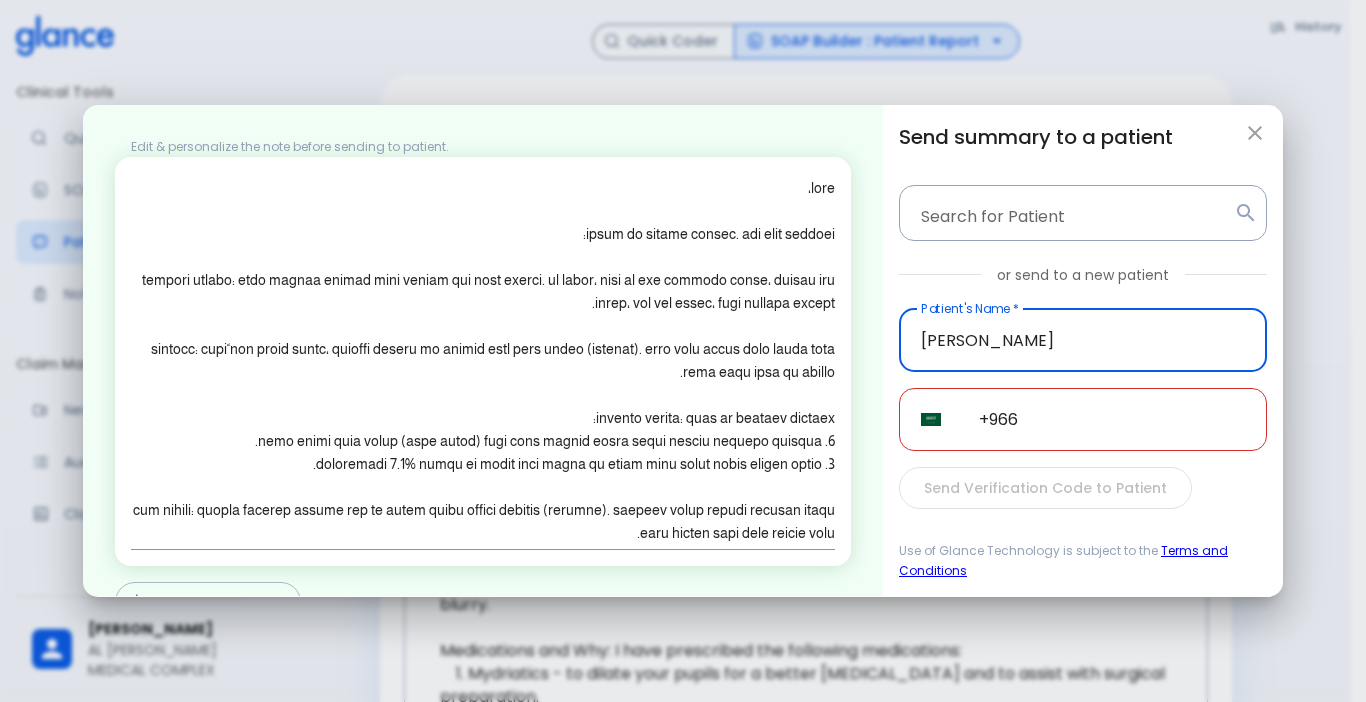 type on "michael" 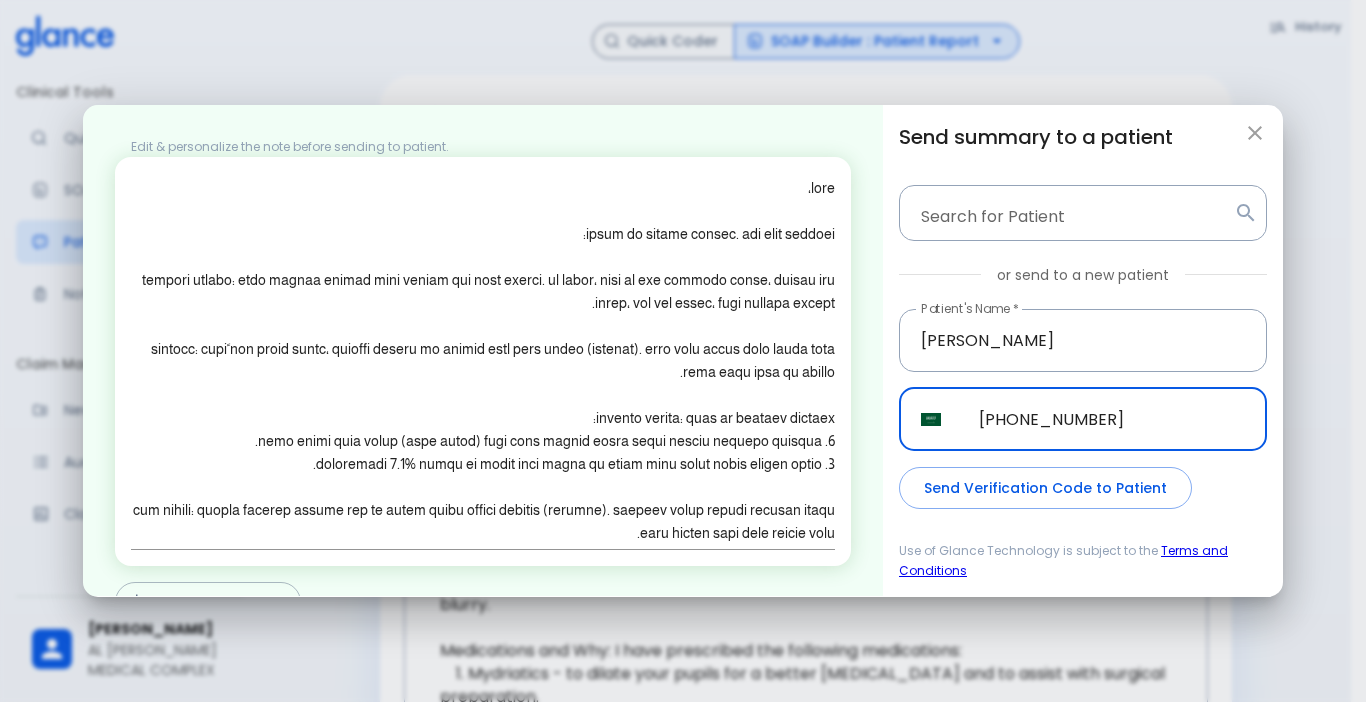 type on "+966 54 508 4320" 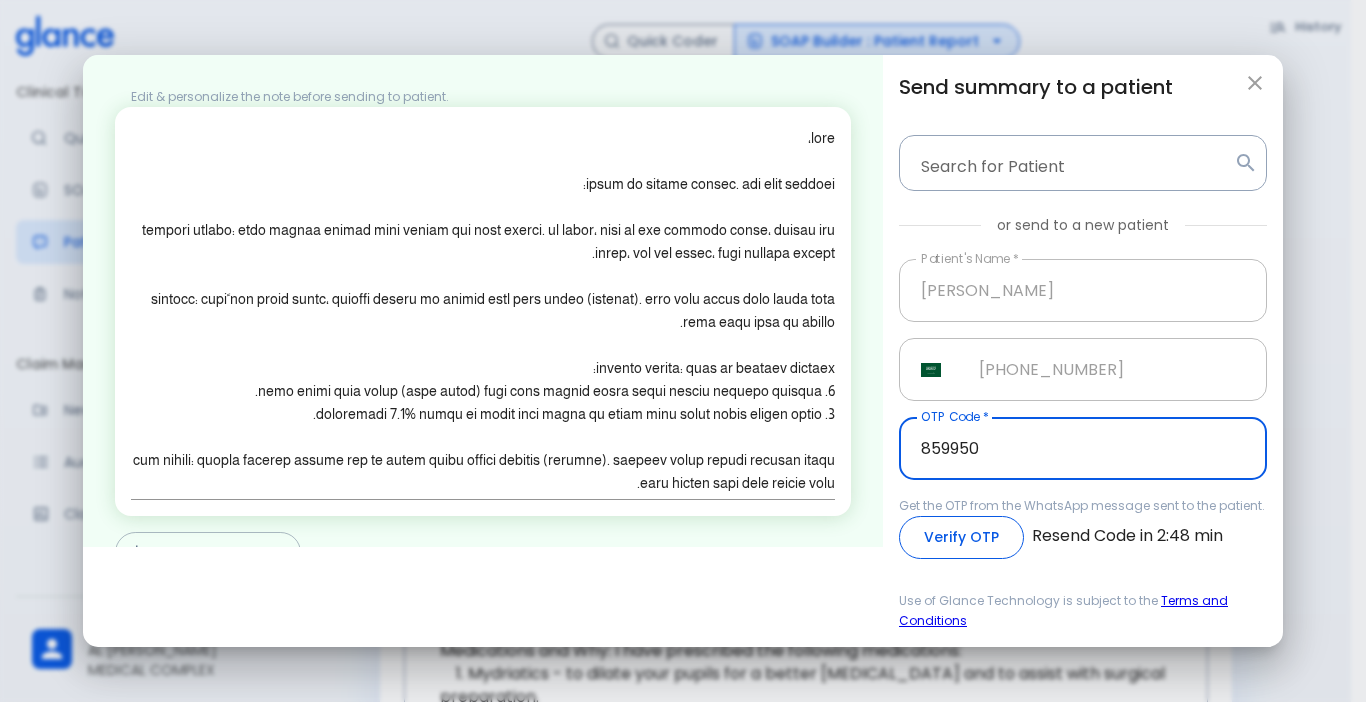 type on "859950" 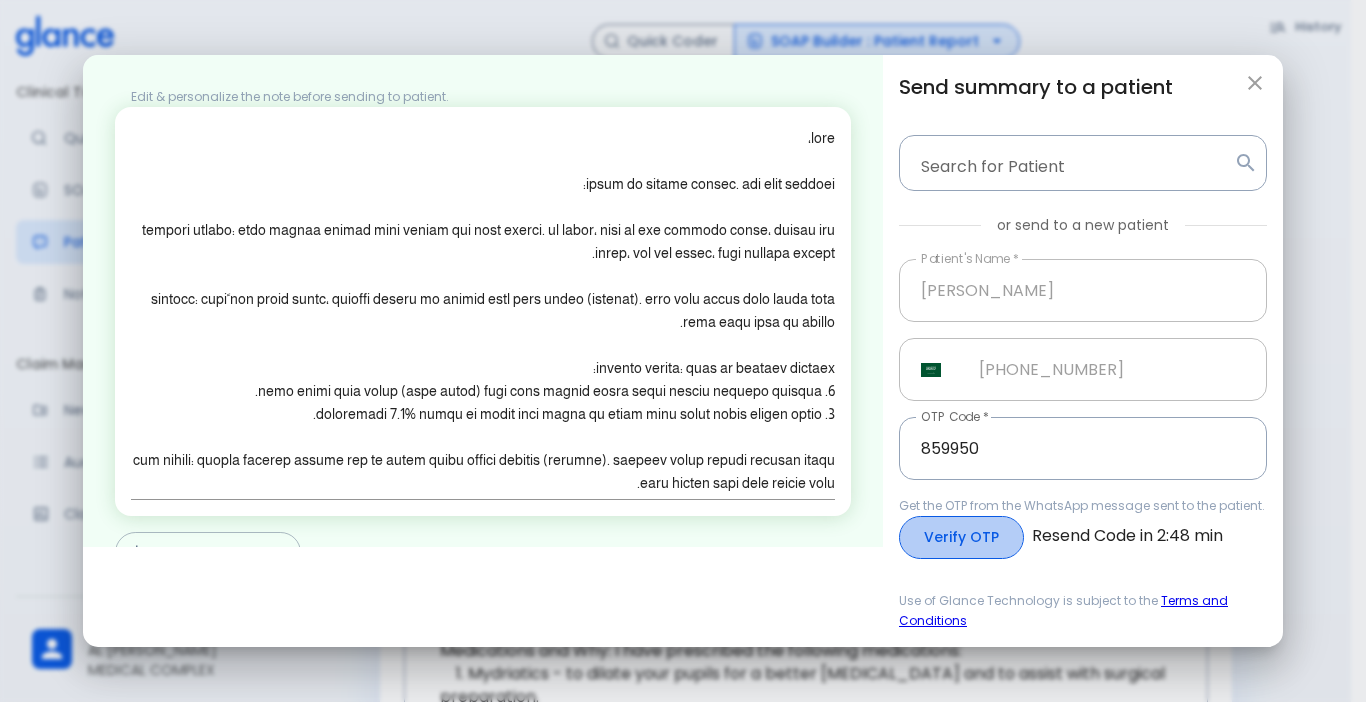 click on "Verify OTP" at bounding box center (961, 537) 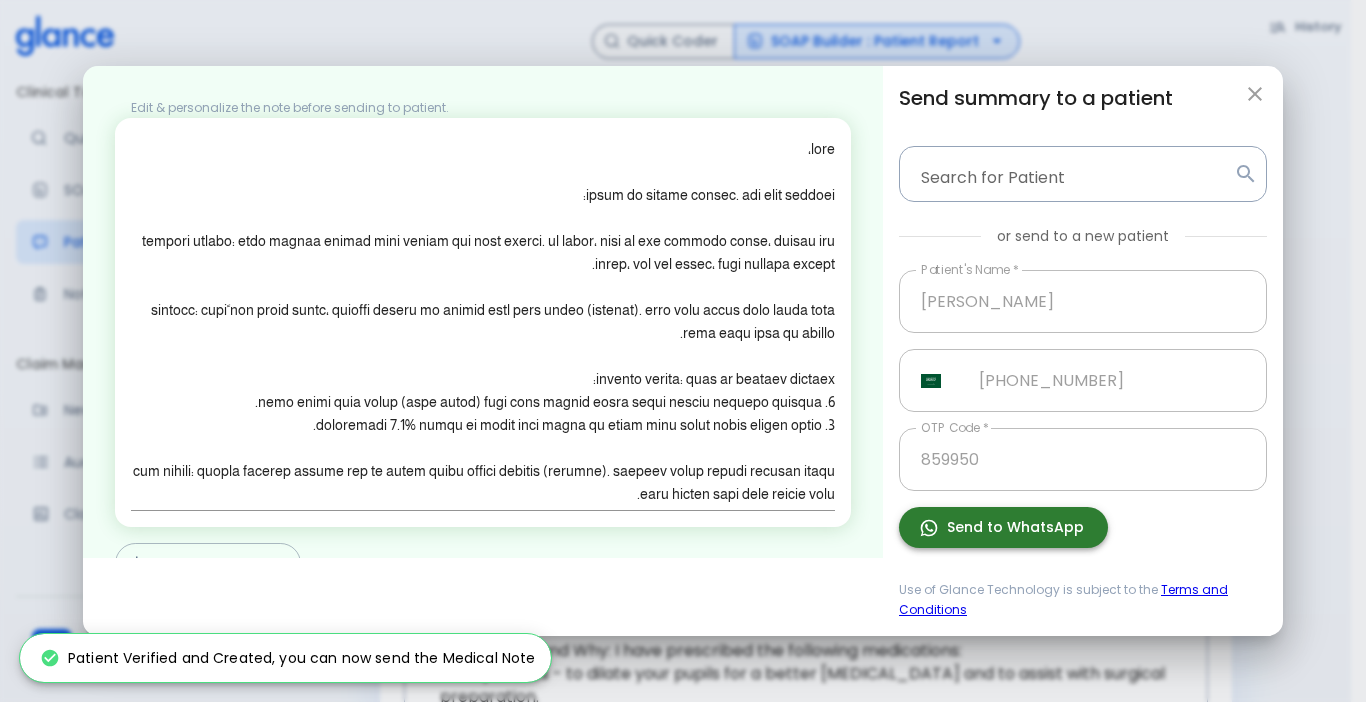 click on "Send to WhatsApp" at bounding box center [1003, 527] 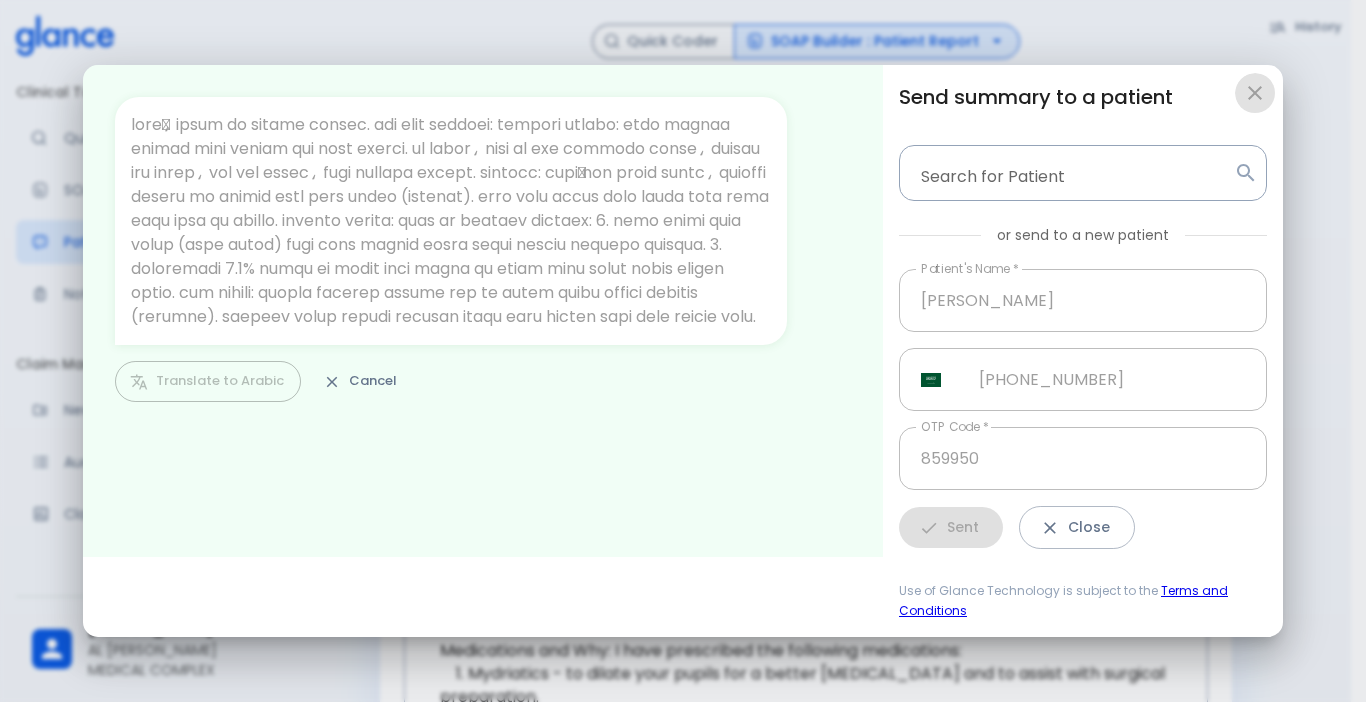 click 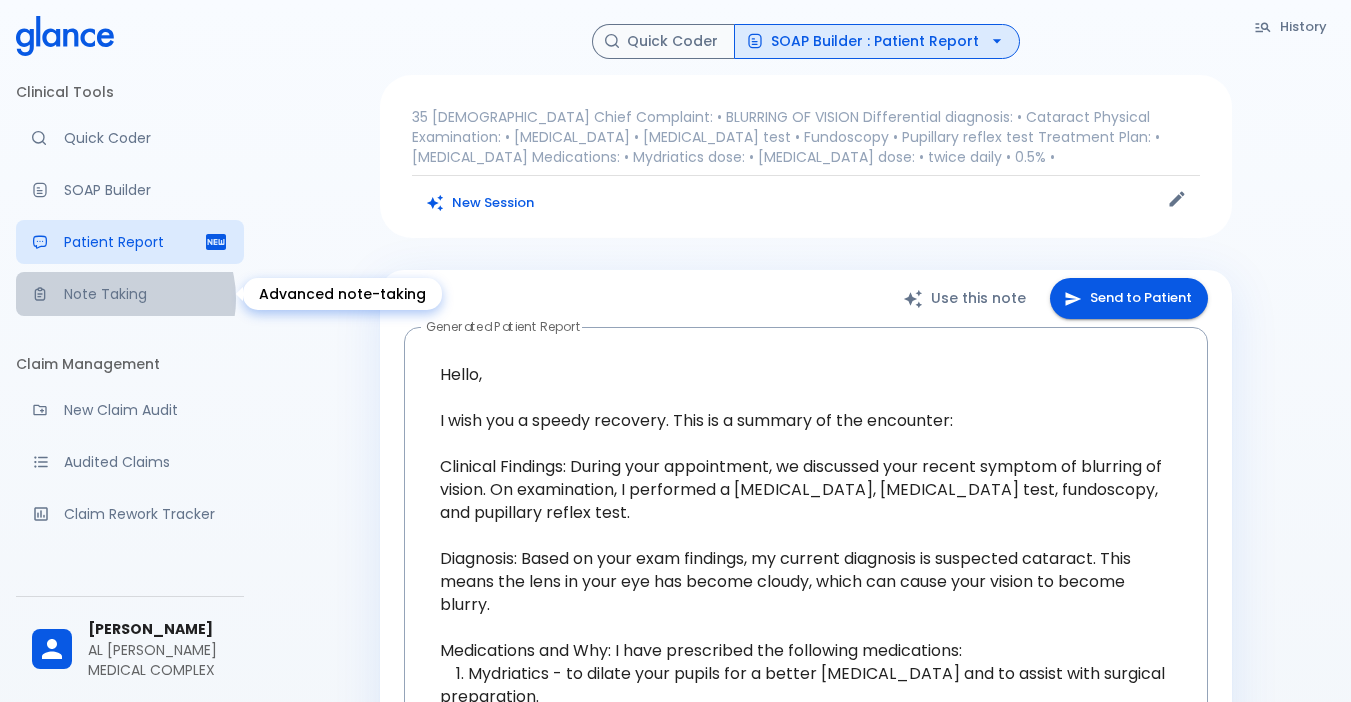 click on "Note Taking" at bounding box center (146, 294) 